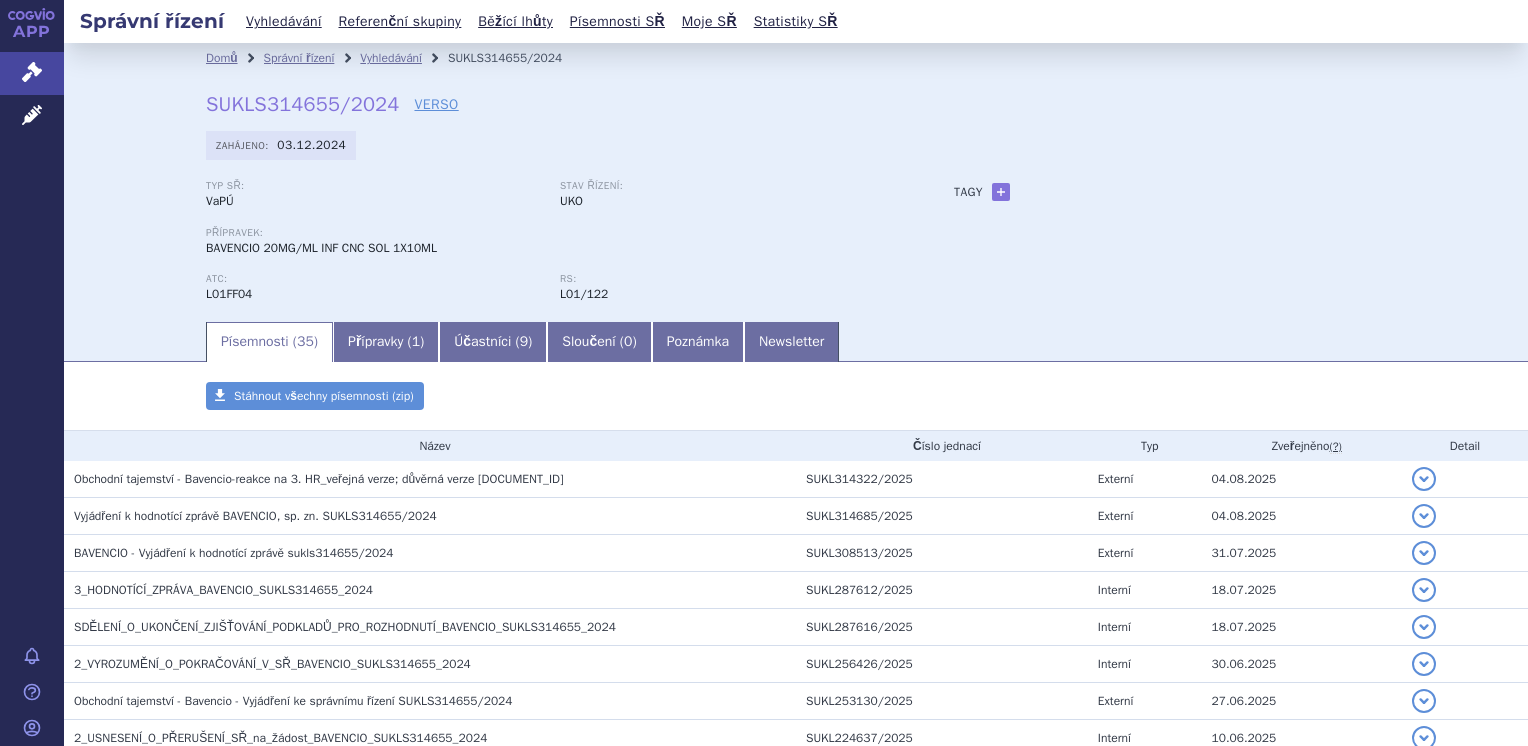 scroll, scrollTop: 0, scrollLeft: 0, axis: both 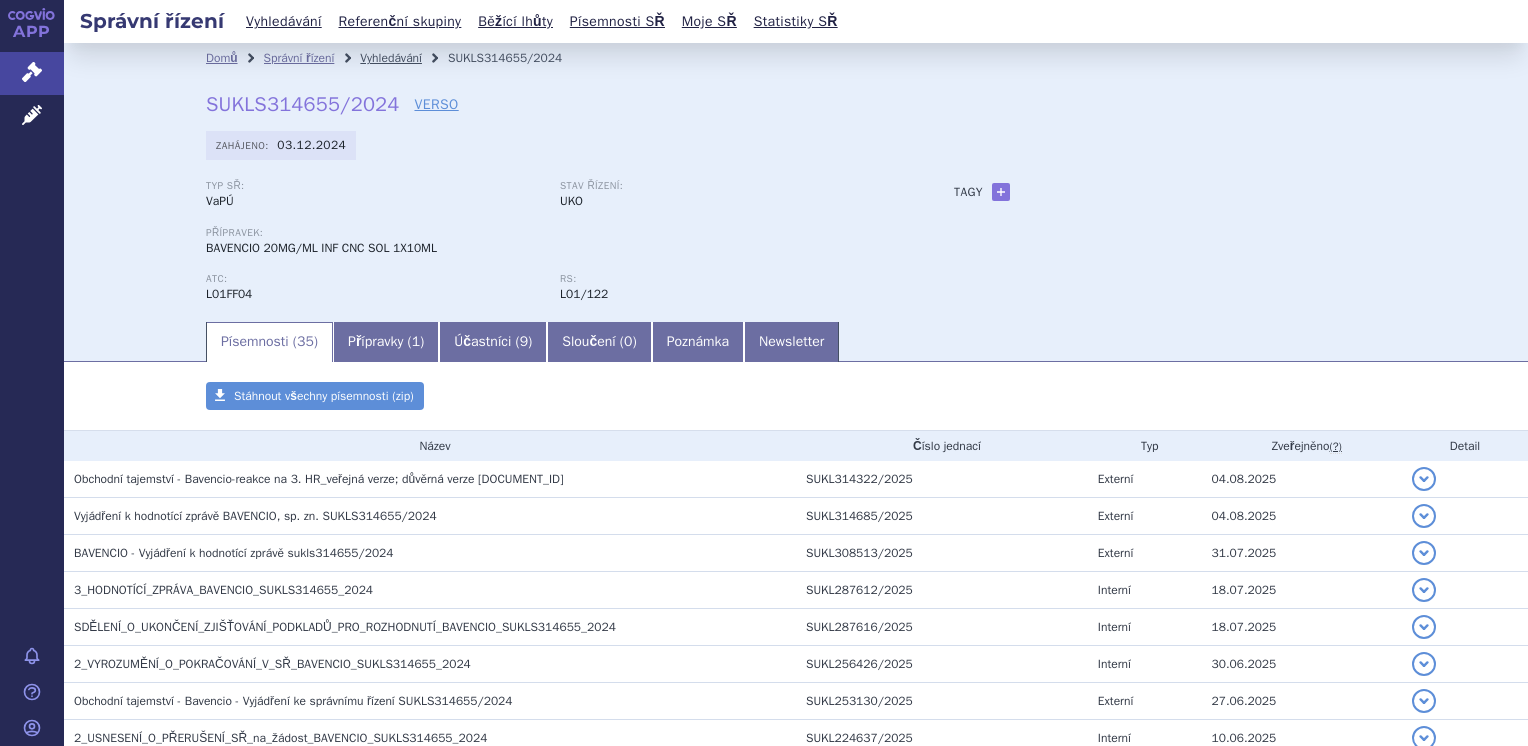 click on "Vyhledávání" at bounding box center (391, 58) 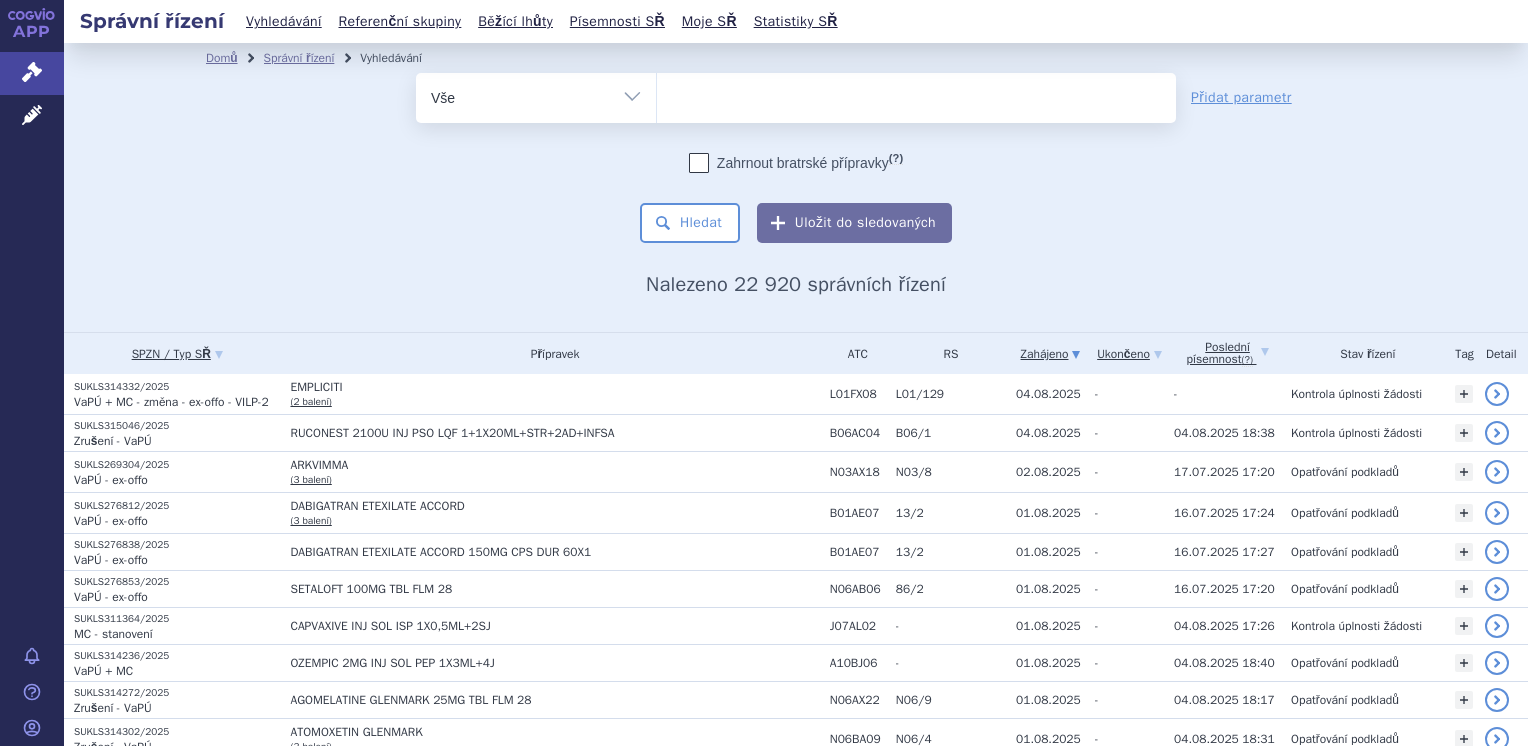 scroll, scrollTop: 0, scrollLeft: 0, axis: both 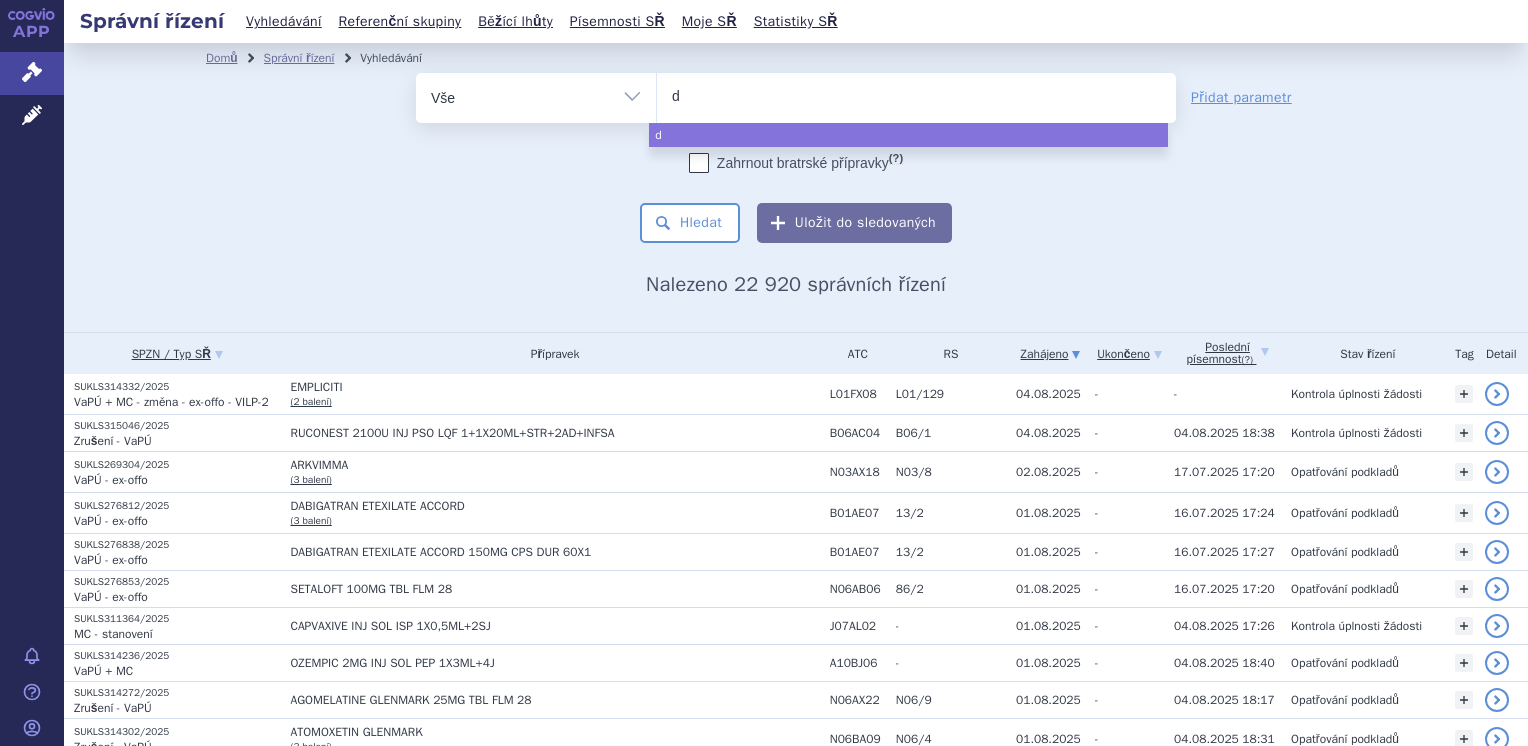 type on "du" 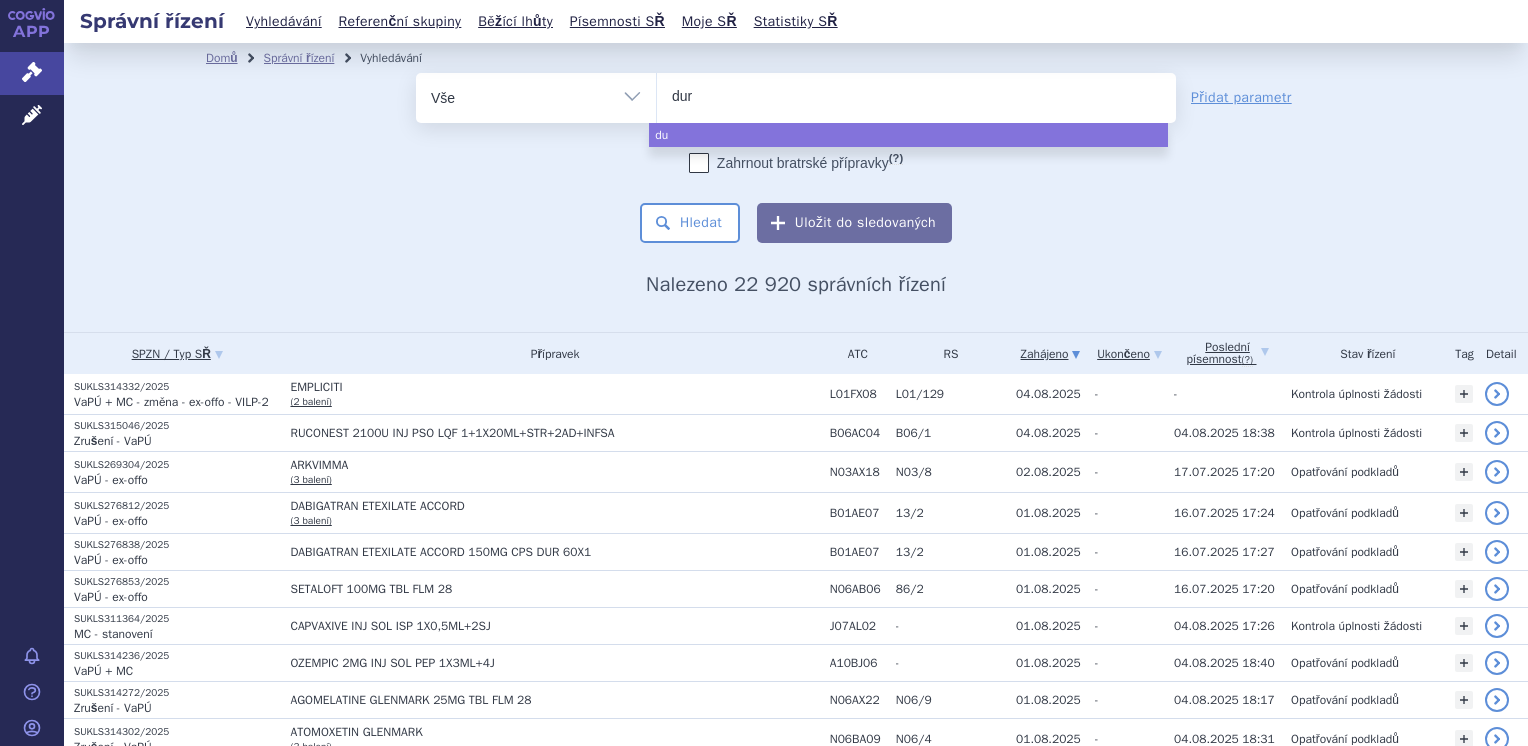 type on "durv" 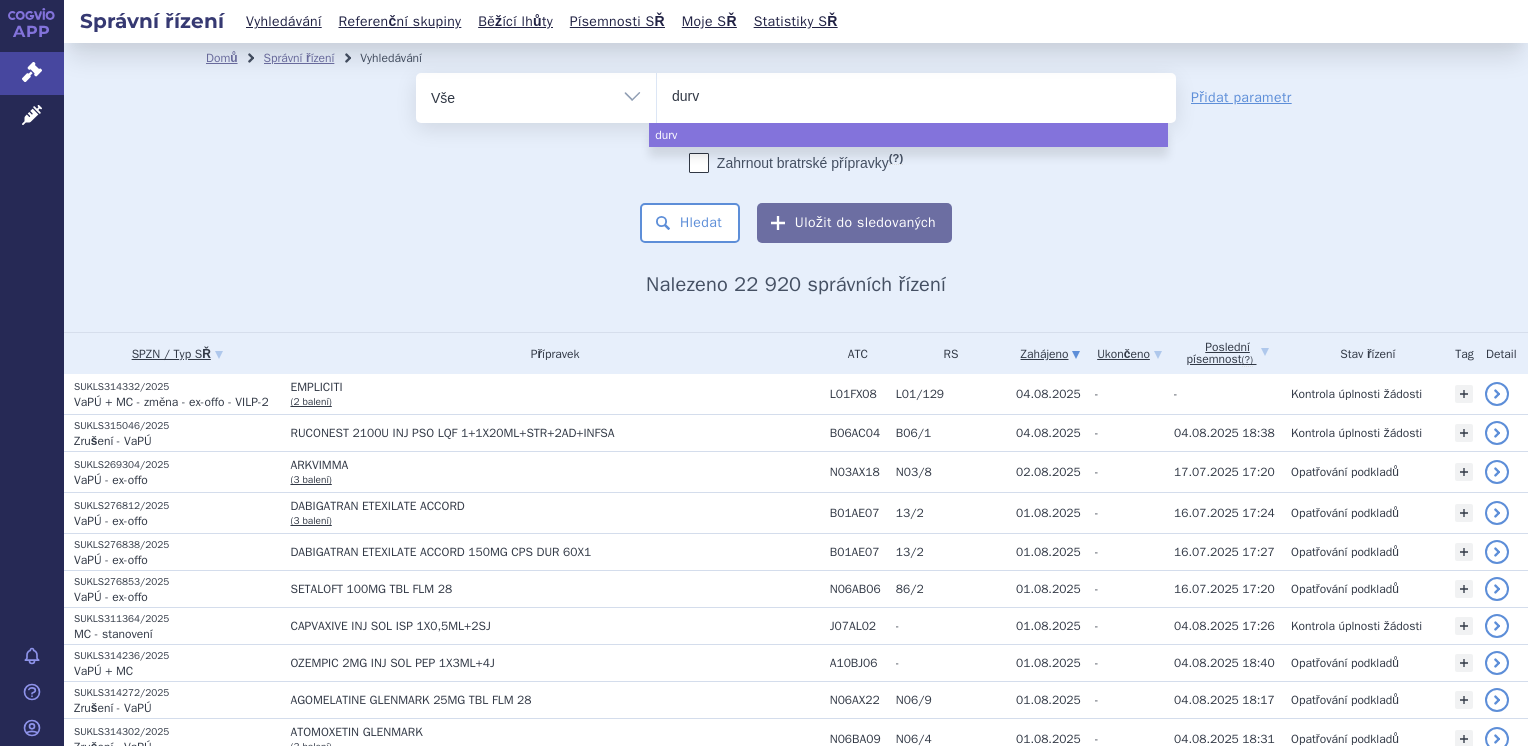 type on "durva" 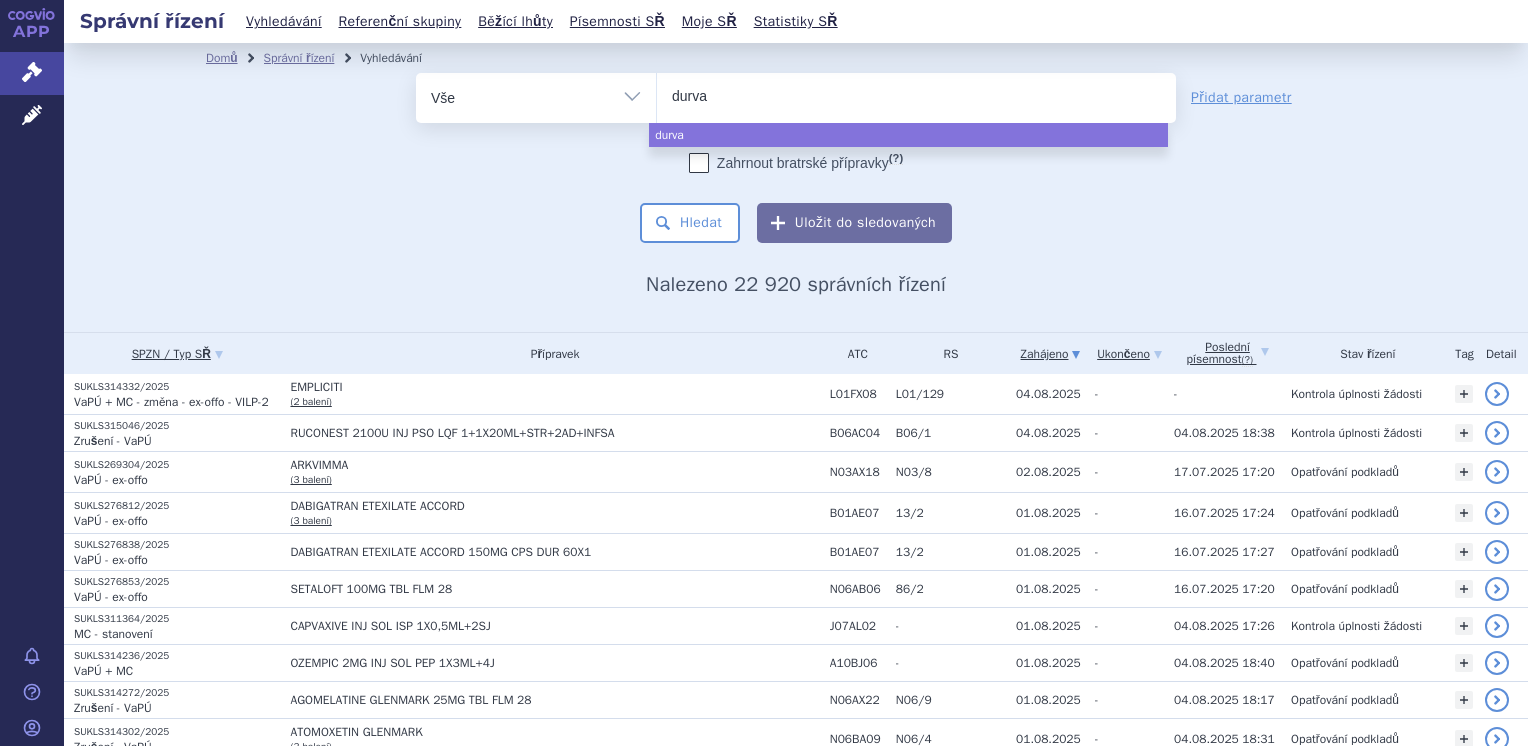 type on "durval" 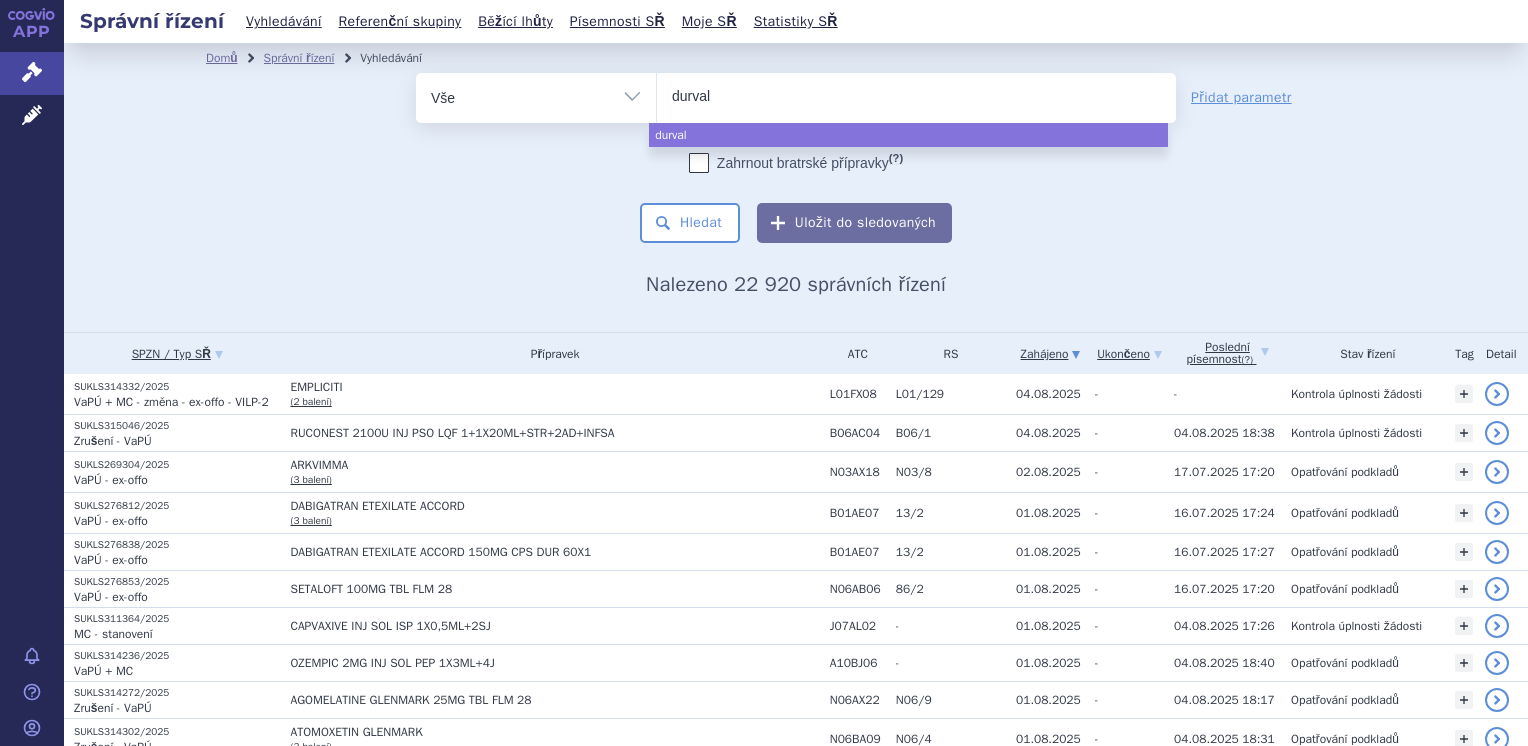 type on "durvalu" 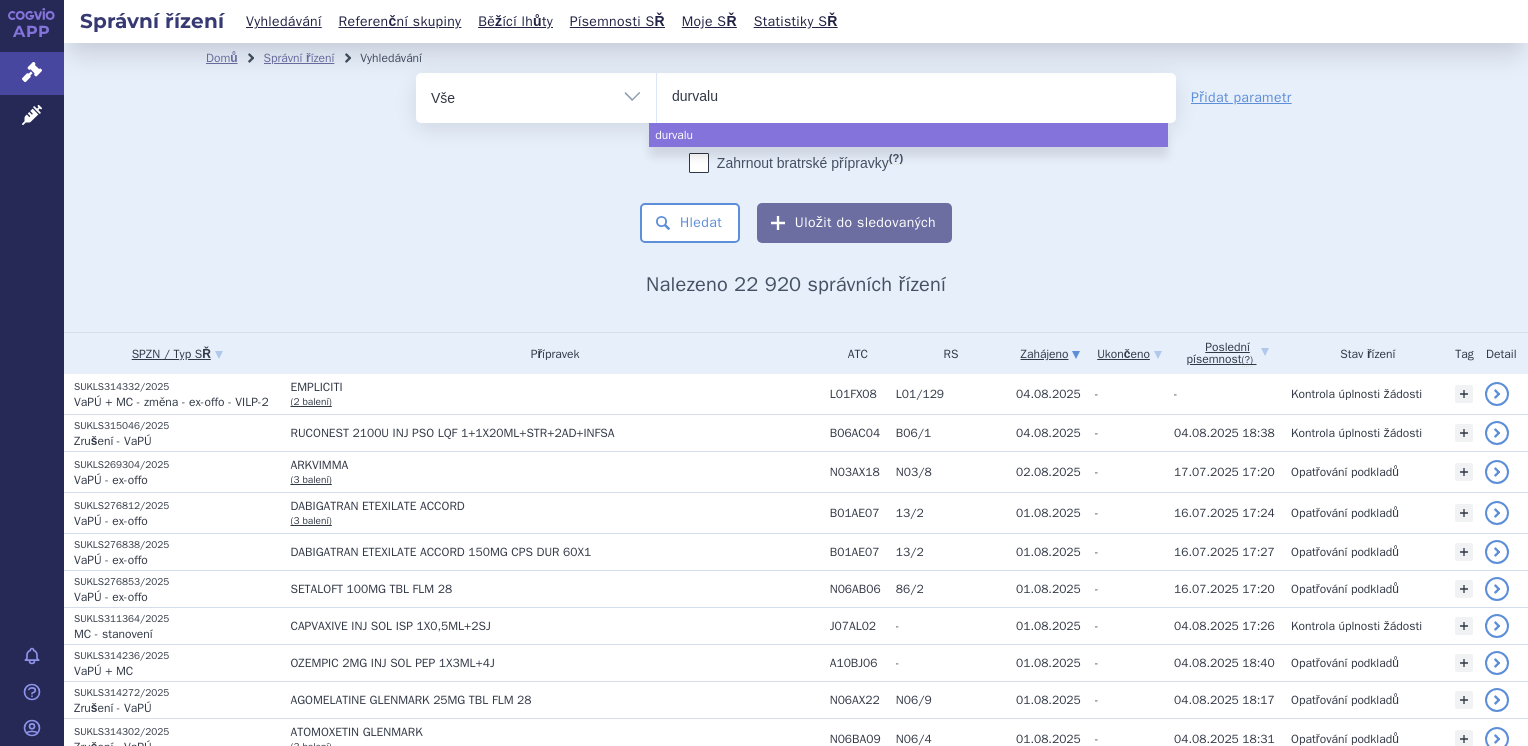 type on "durvalum" 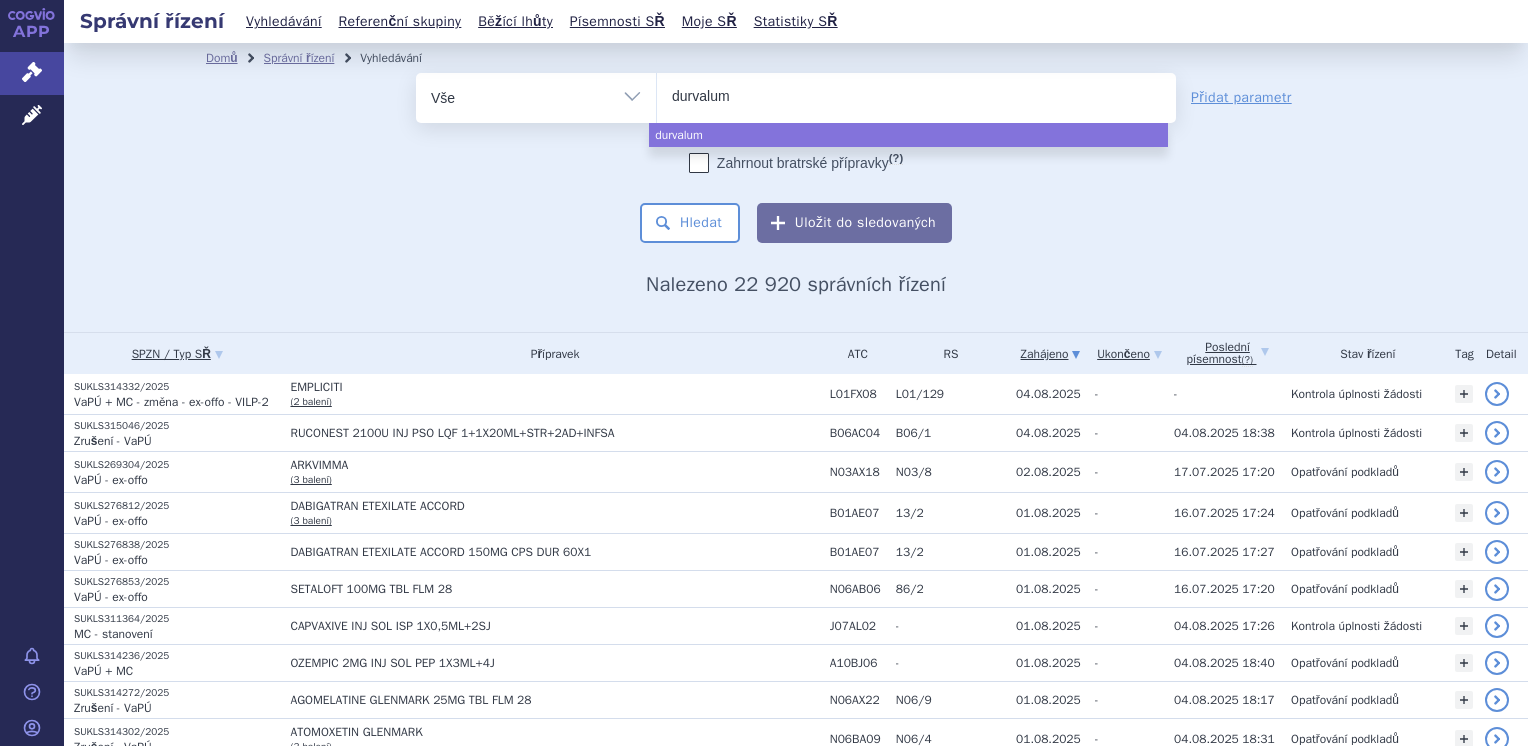 type on "durvaluma" 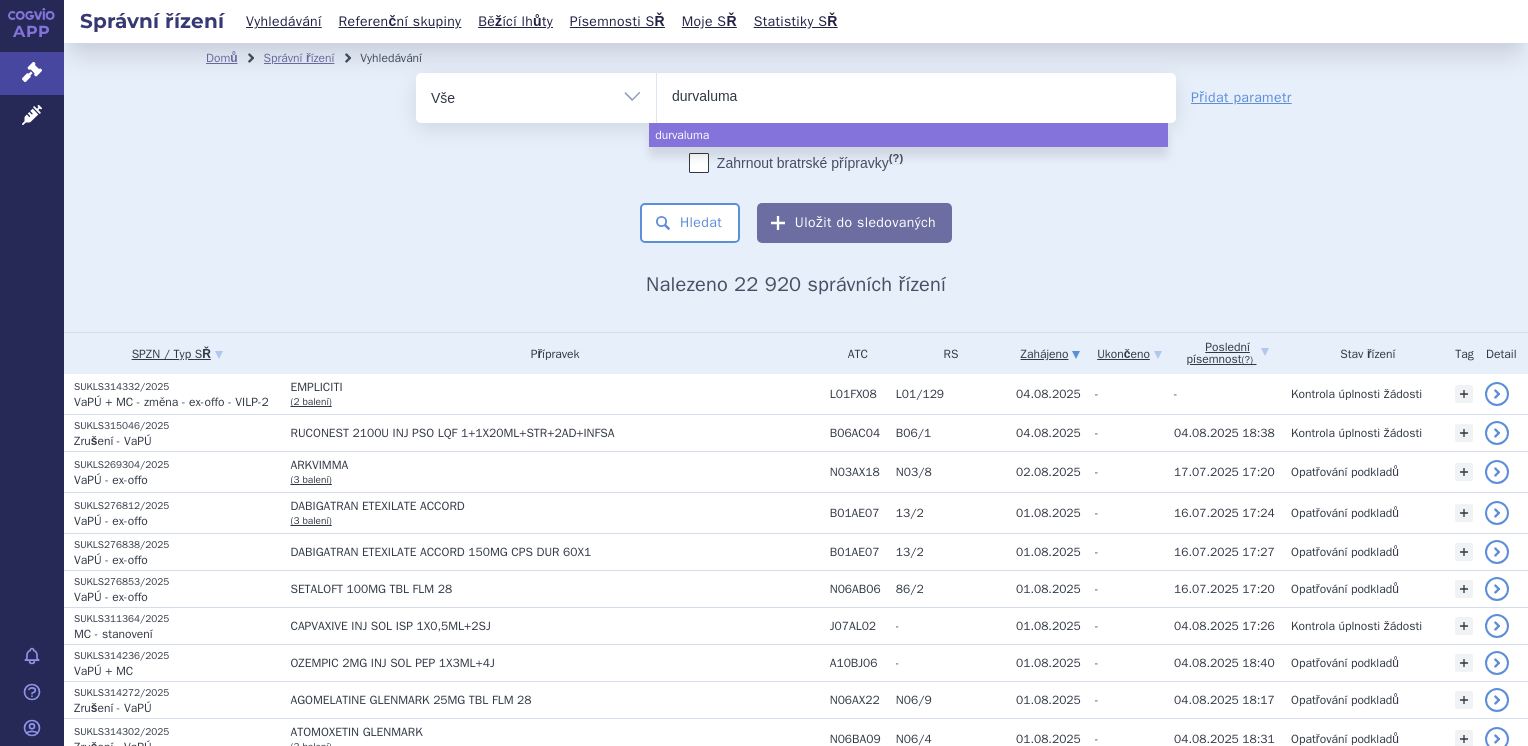 type on "durvalumab" 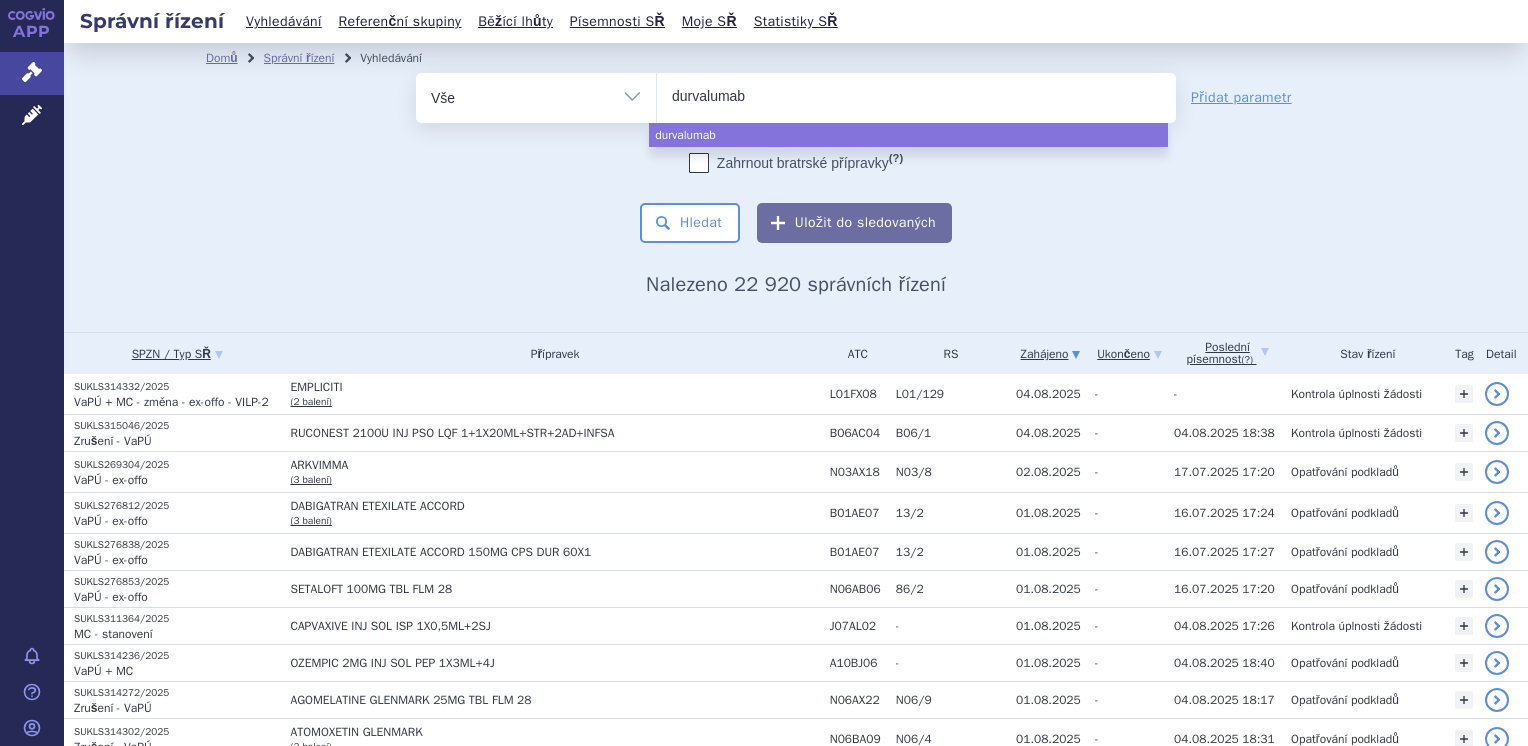 select on "durvalumab" 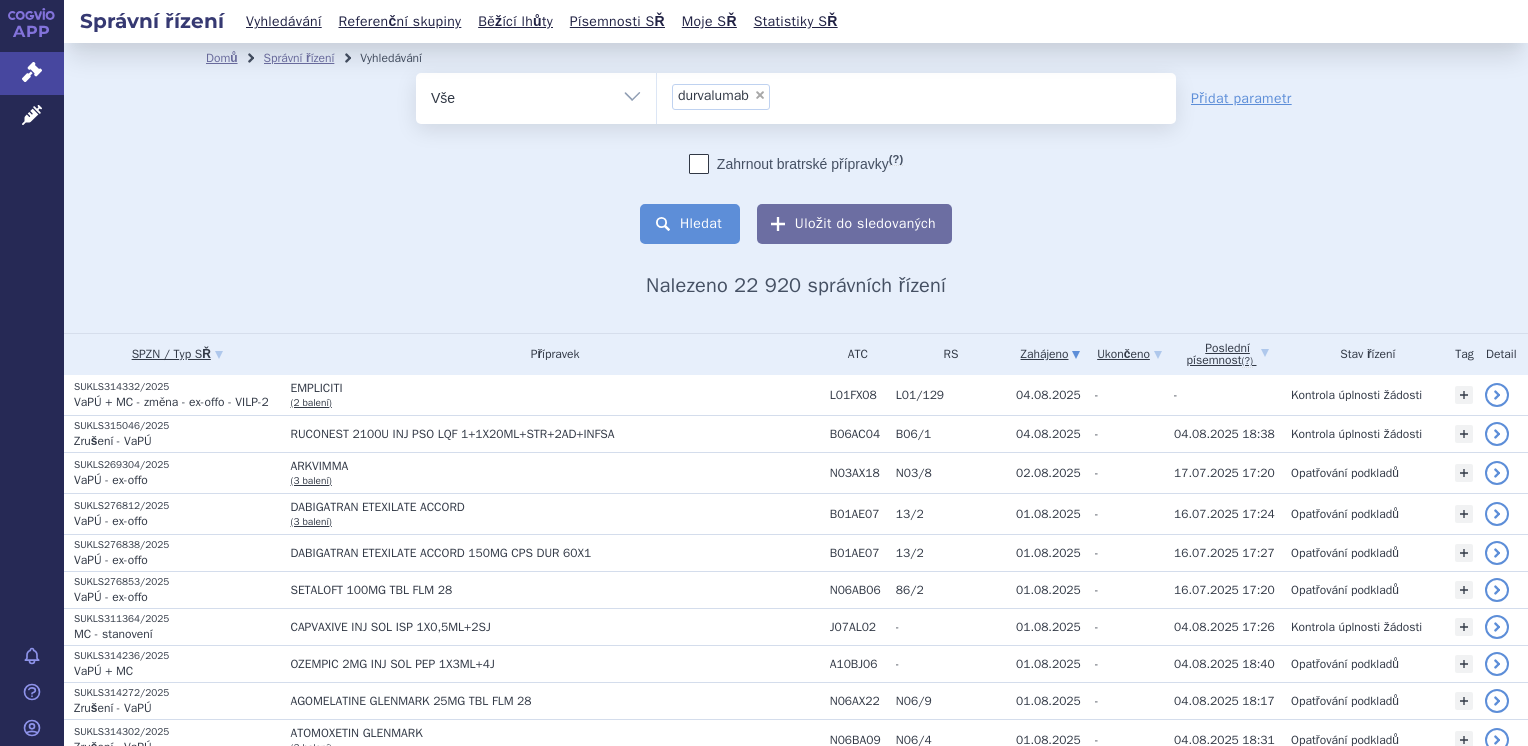 click on "Hledat" at bounding box center [690, 224] 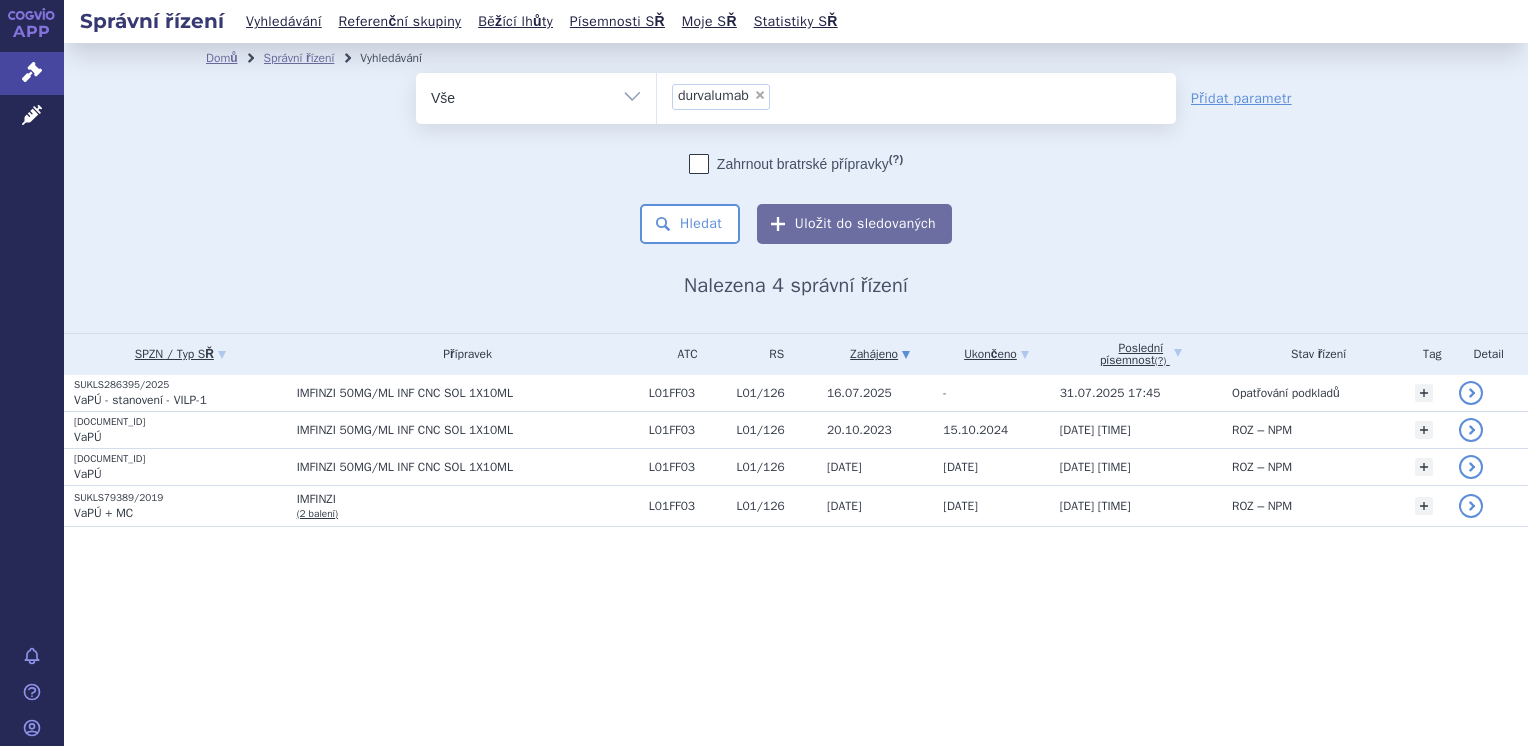 scroll, scrollTop: 0, scrollLeft: 0, axis: both 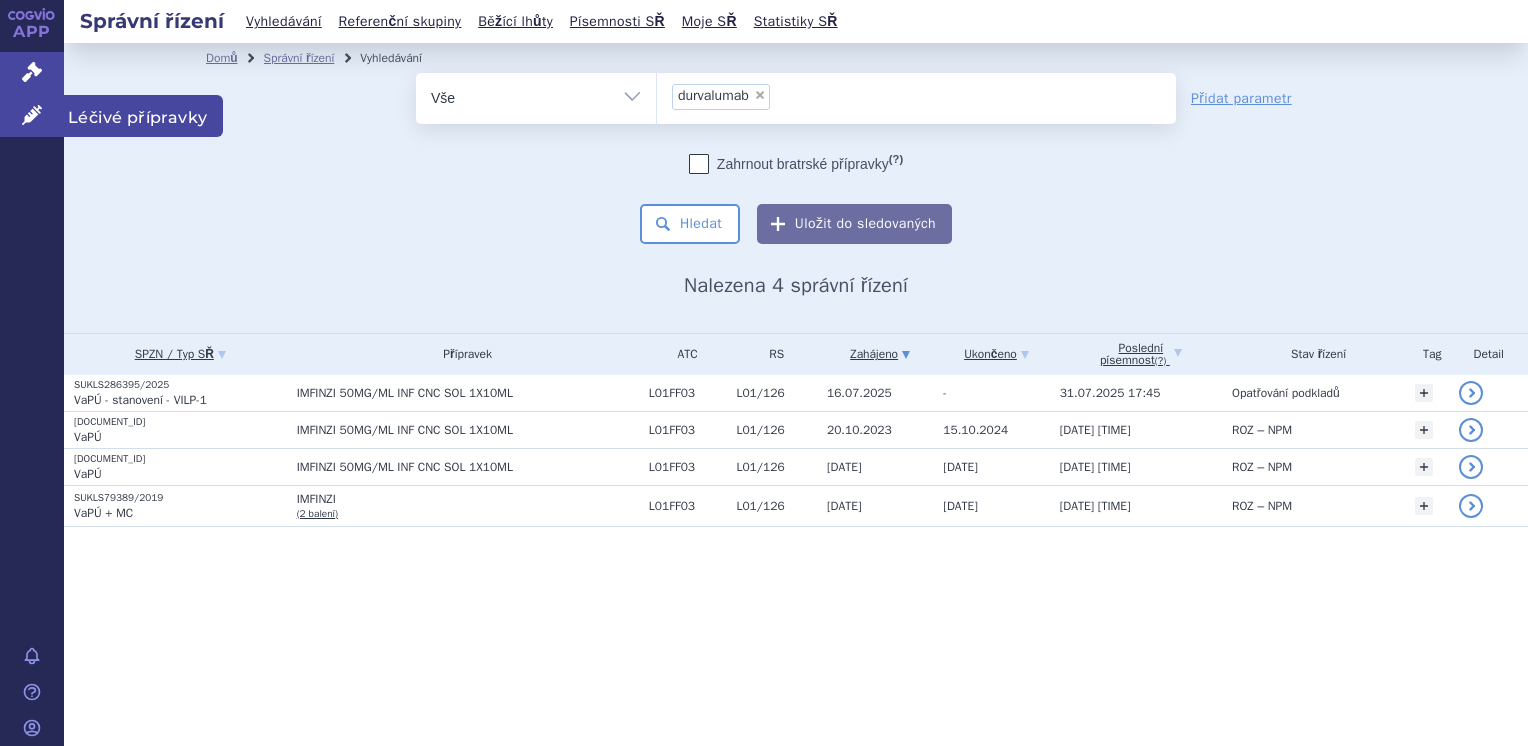 click on "Léčivé přípravky" at bounding box center [32, 116] 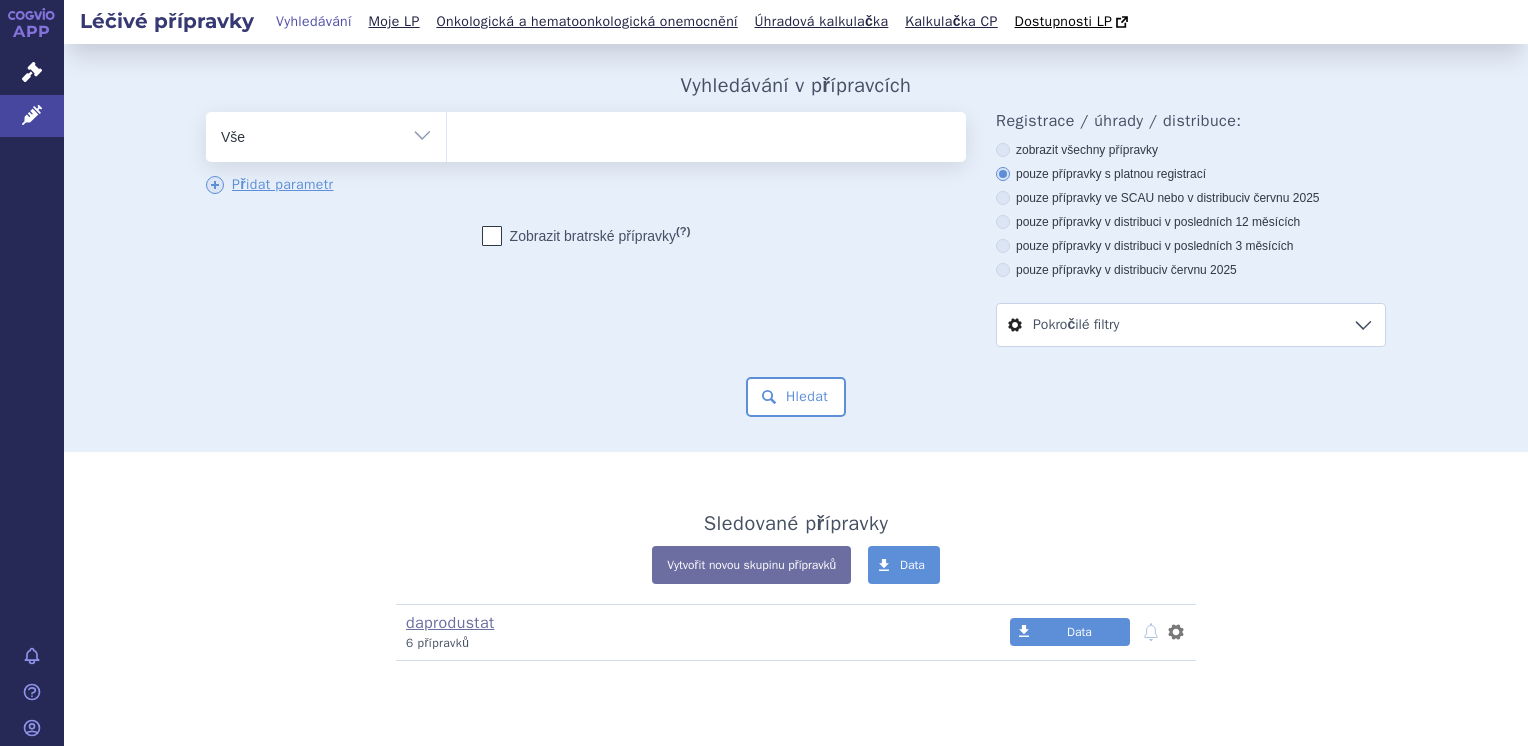scroll, scrollTop: 0, scrollLeft: 0, axis: both 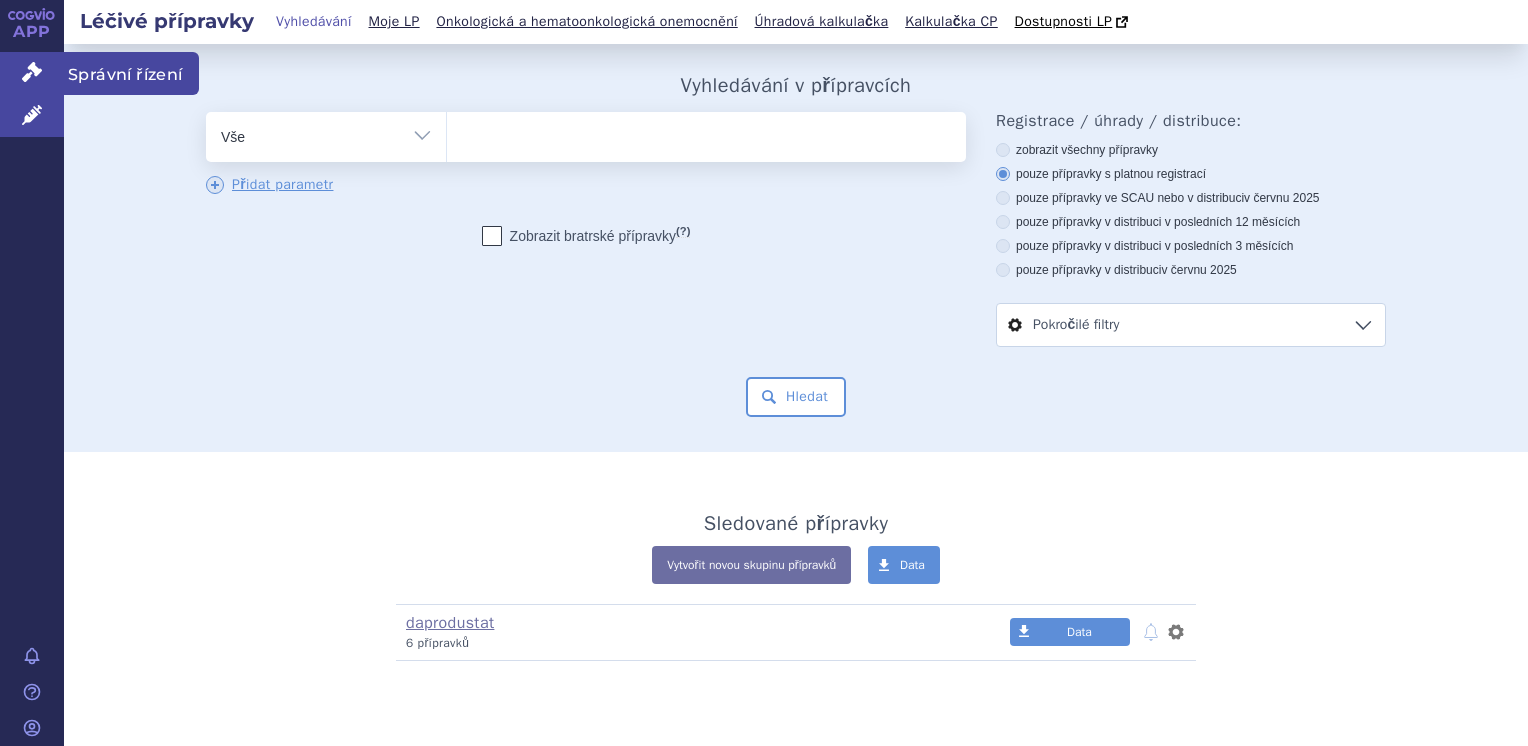 click 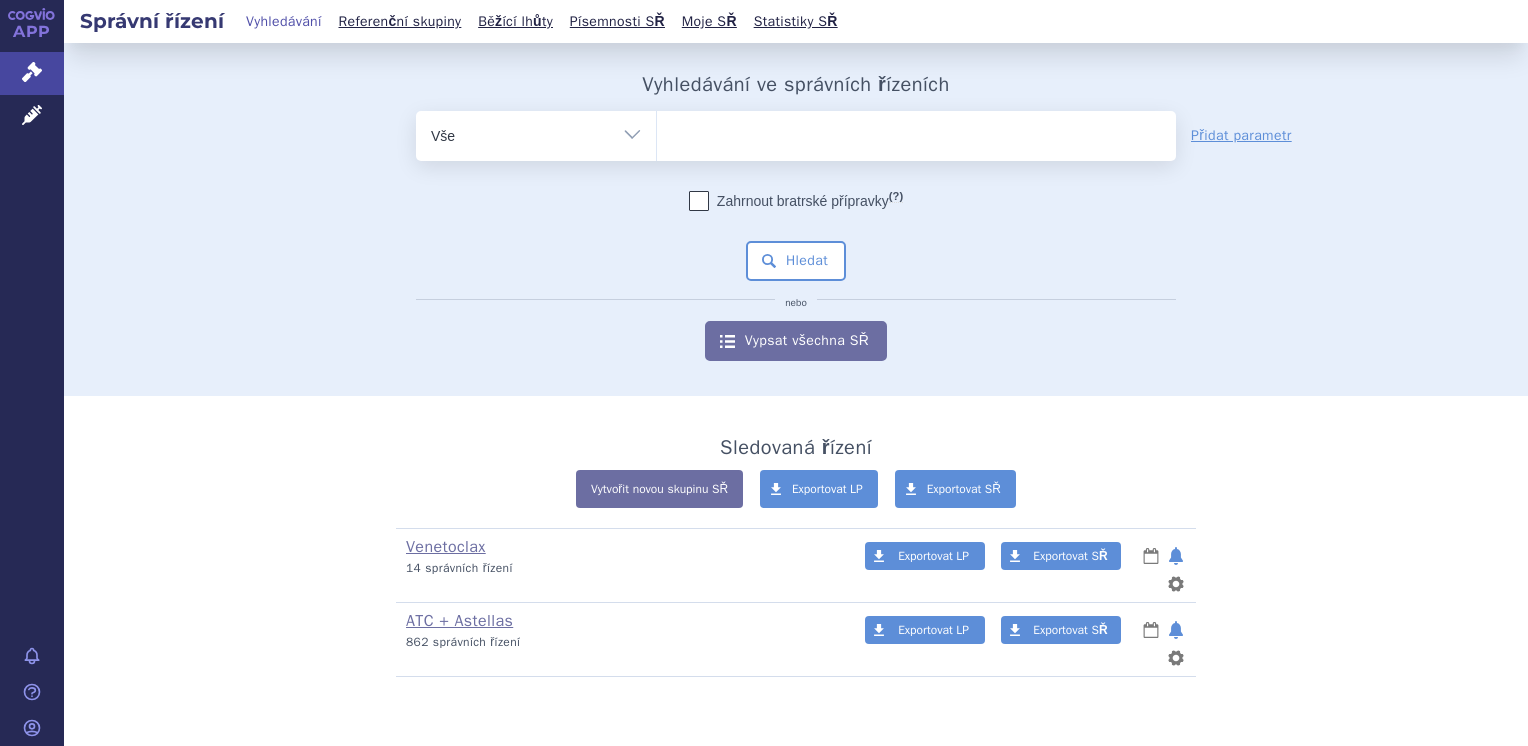 scroll, scrollTop: 0, scrollLeft: 0, axis: both 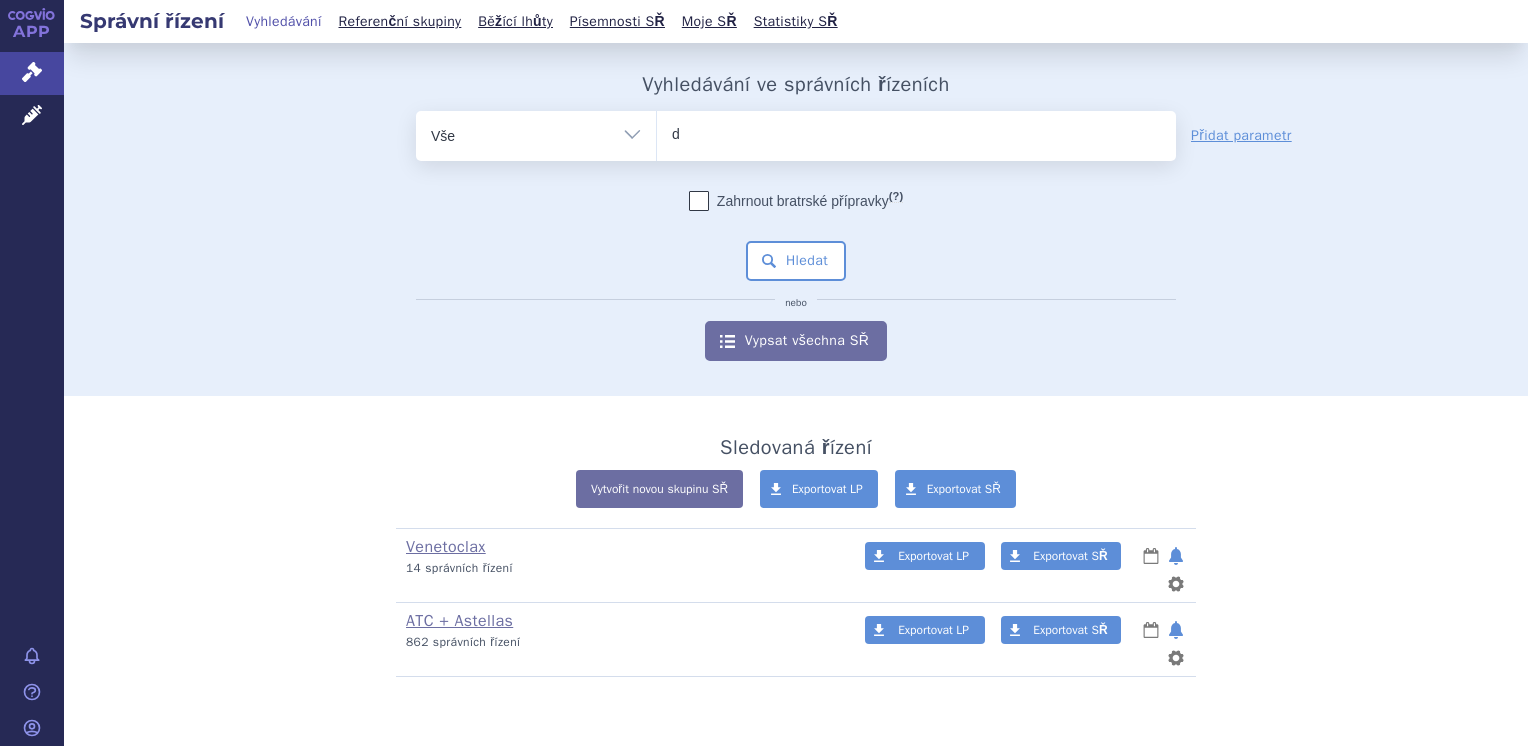 type on "du" 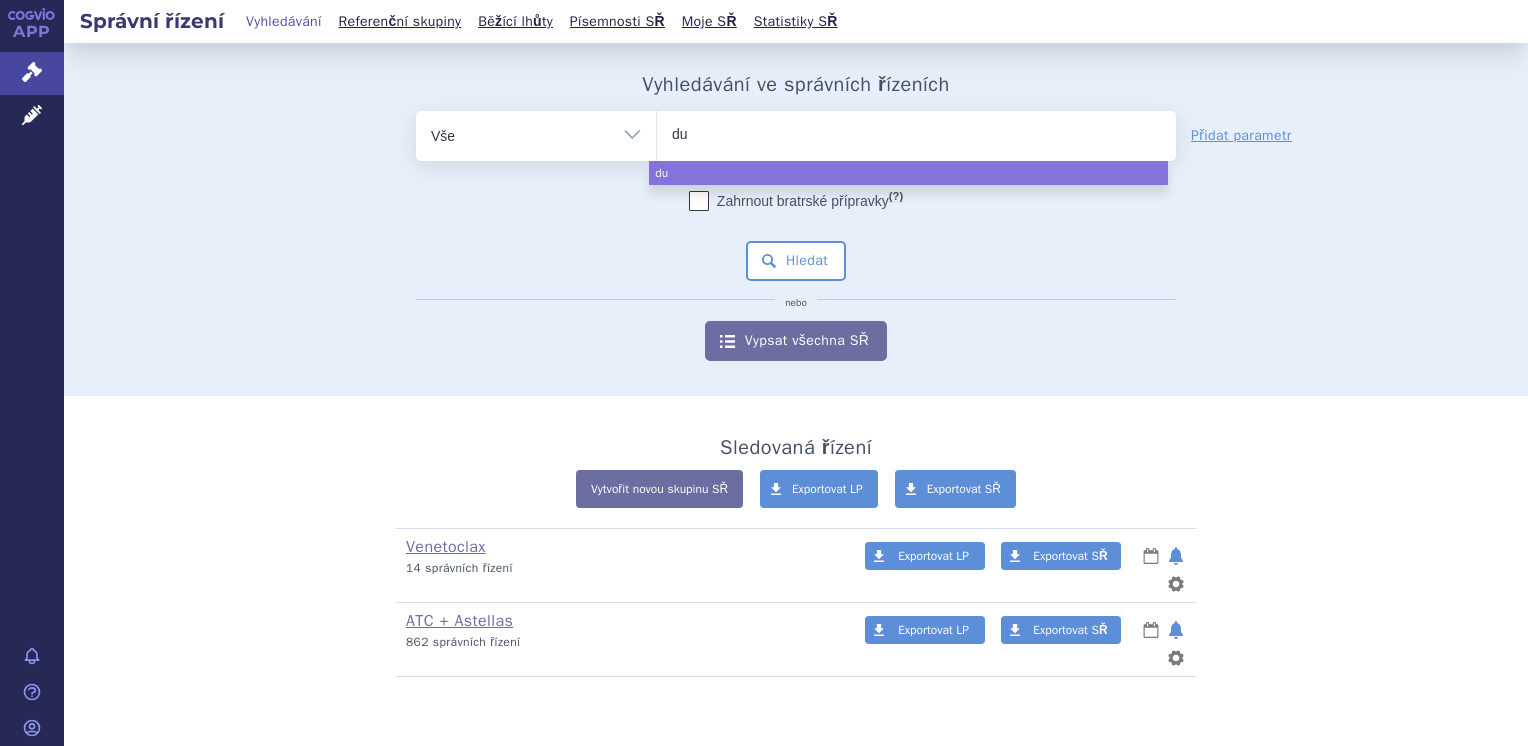 type on "dur" 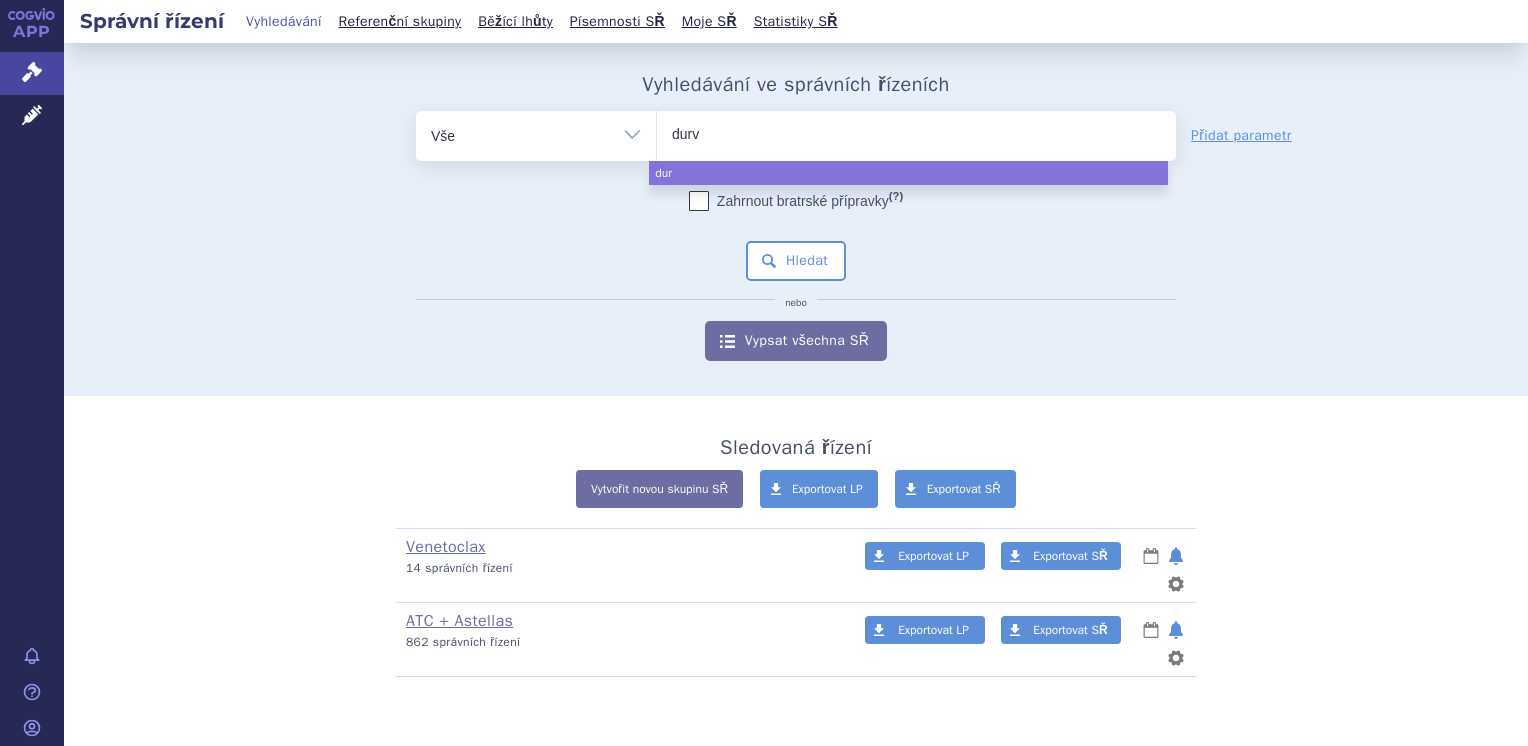 type on "durva" 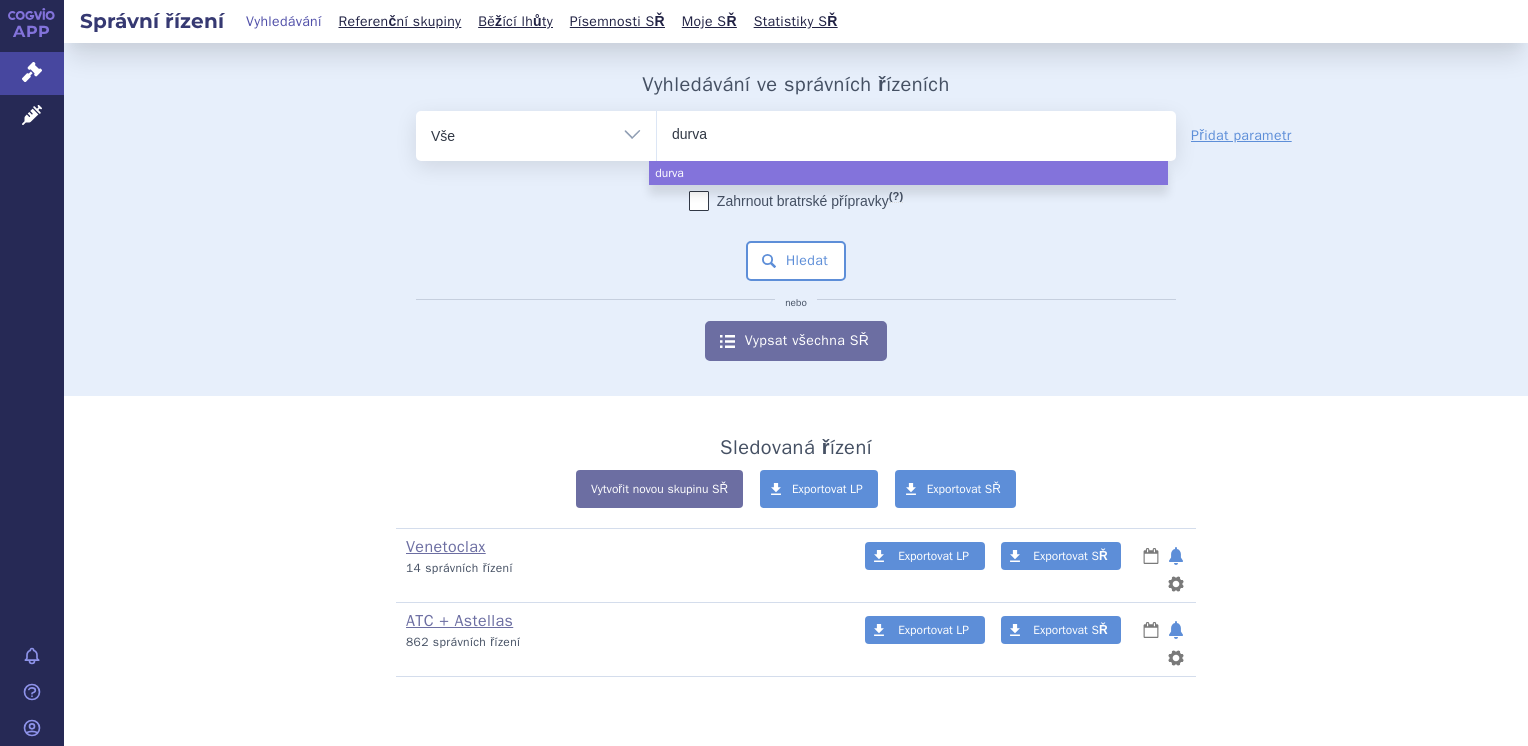 type on "durval" 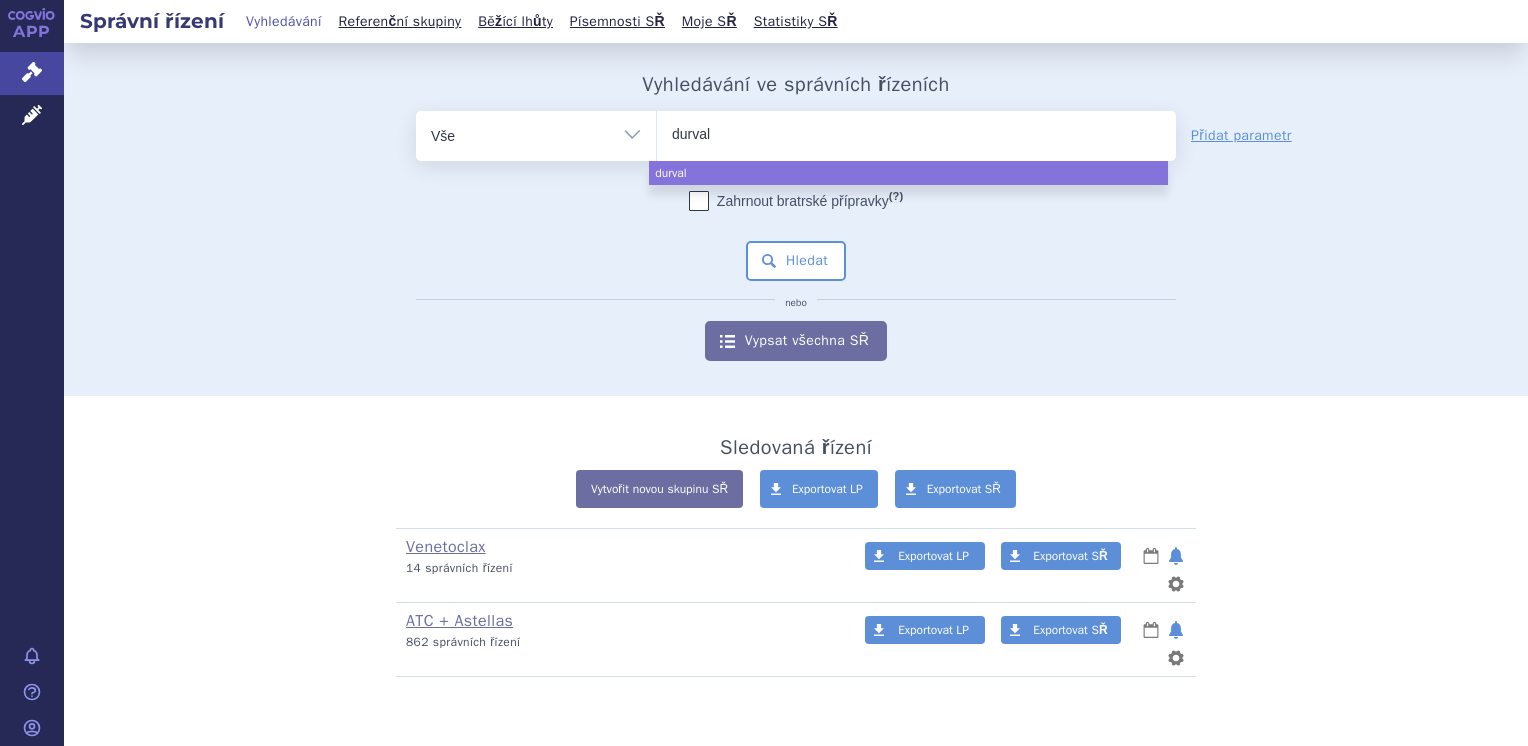 type on "durvalu" 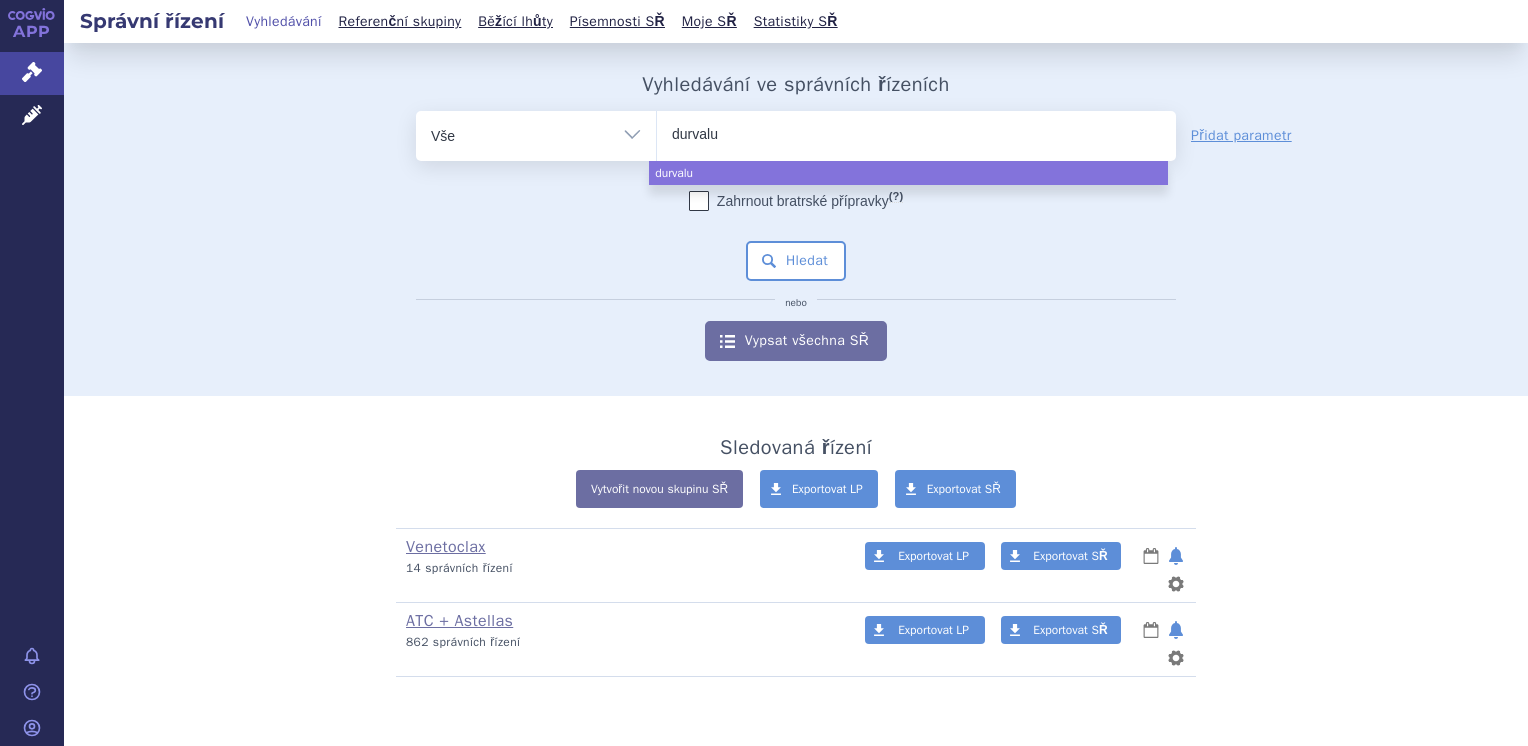 type on "durvalum" 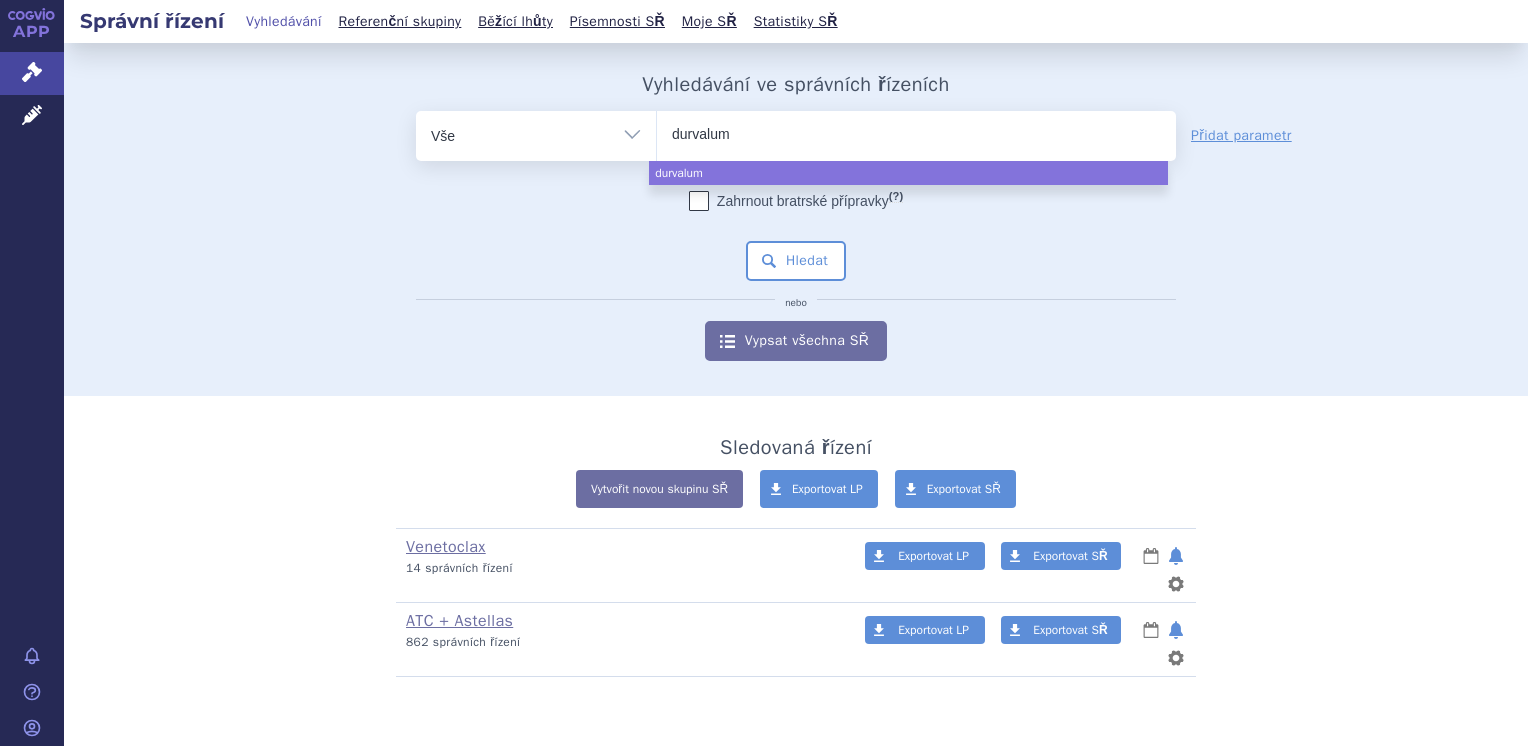 type on "durvaluma" 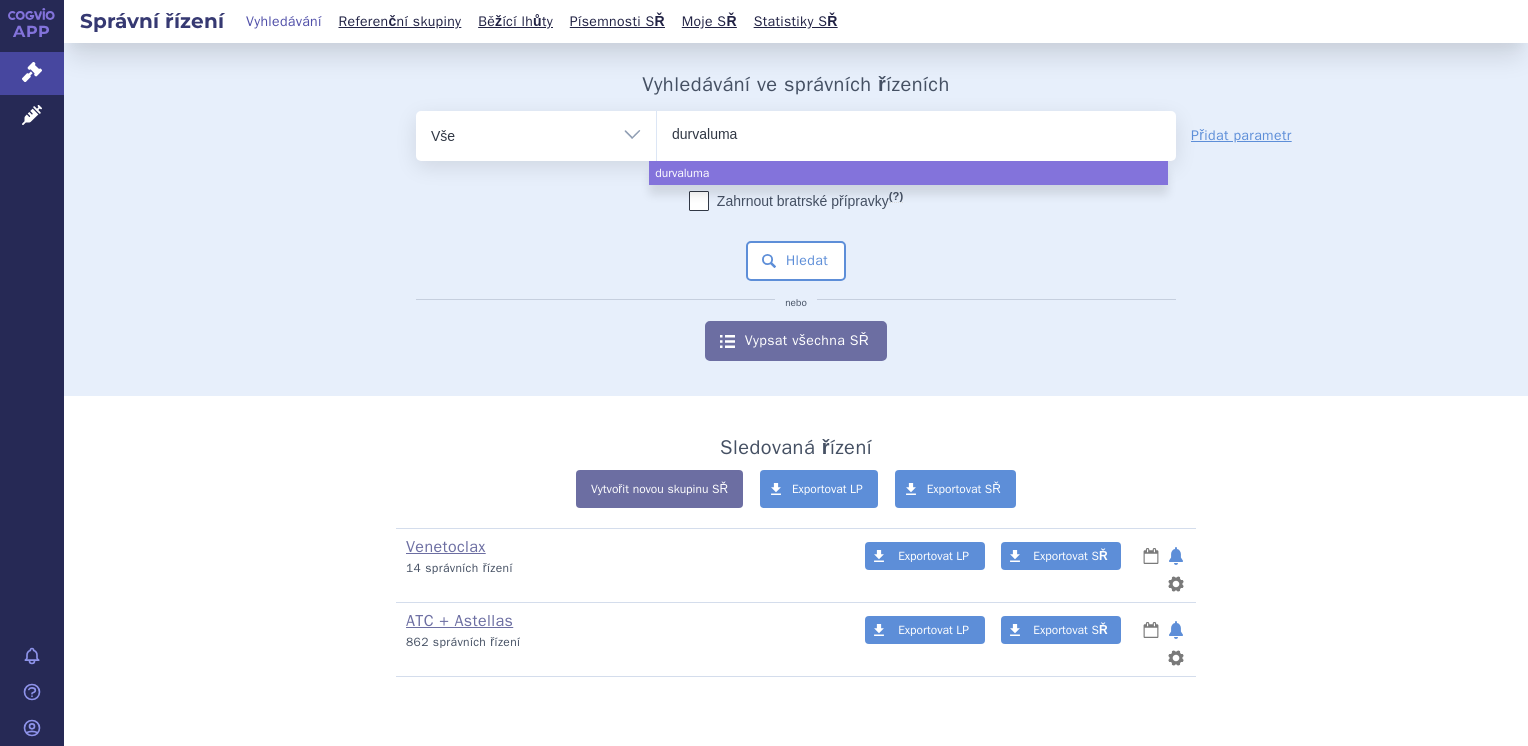 type on "durvalumab" 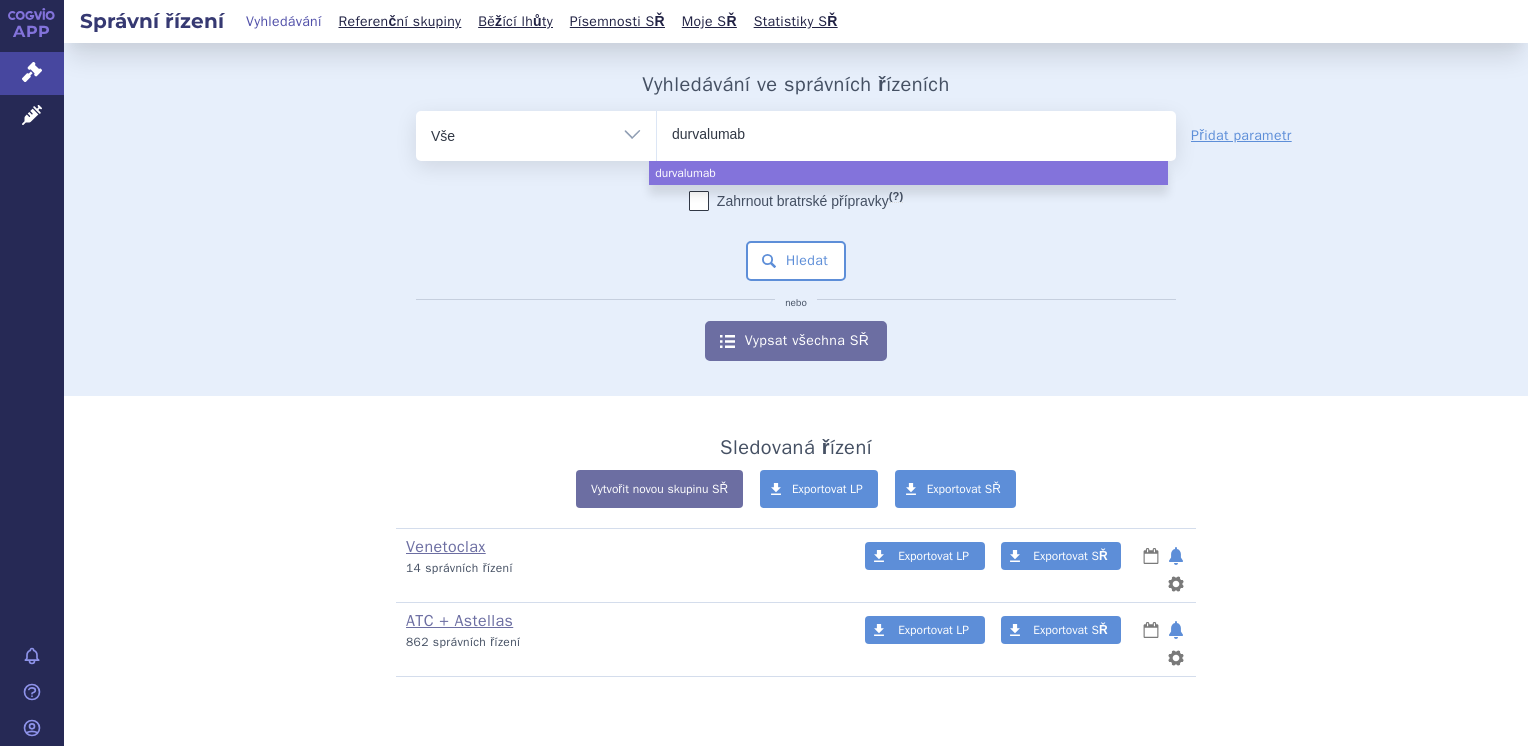 select on "durvalumab" 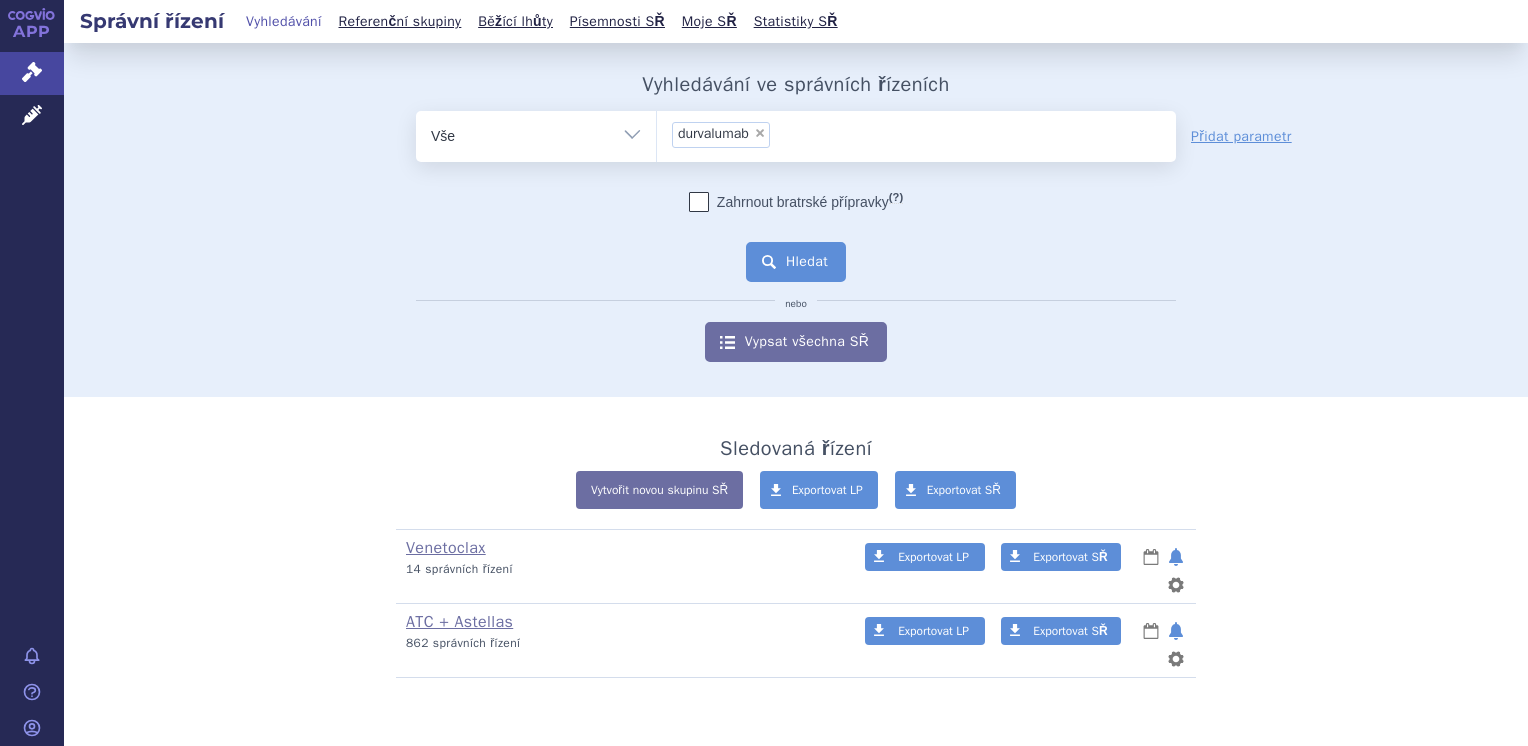 click on "Hledat" at bounding box center [796, 262] 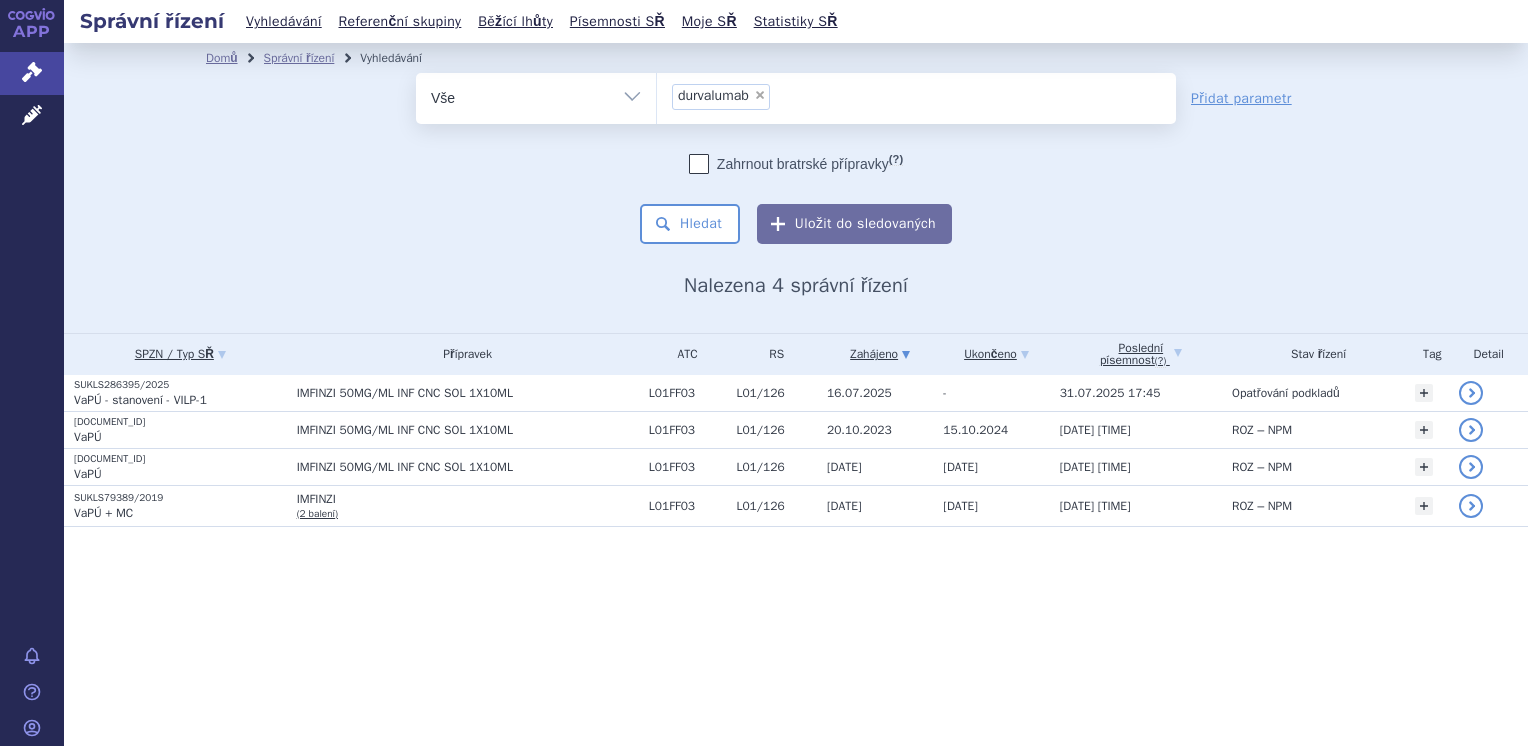 scroll, scrollTop: 0, scrollLeft: 0, axis: both 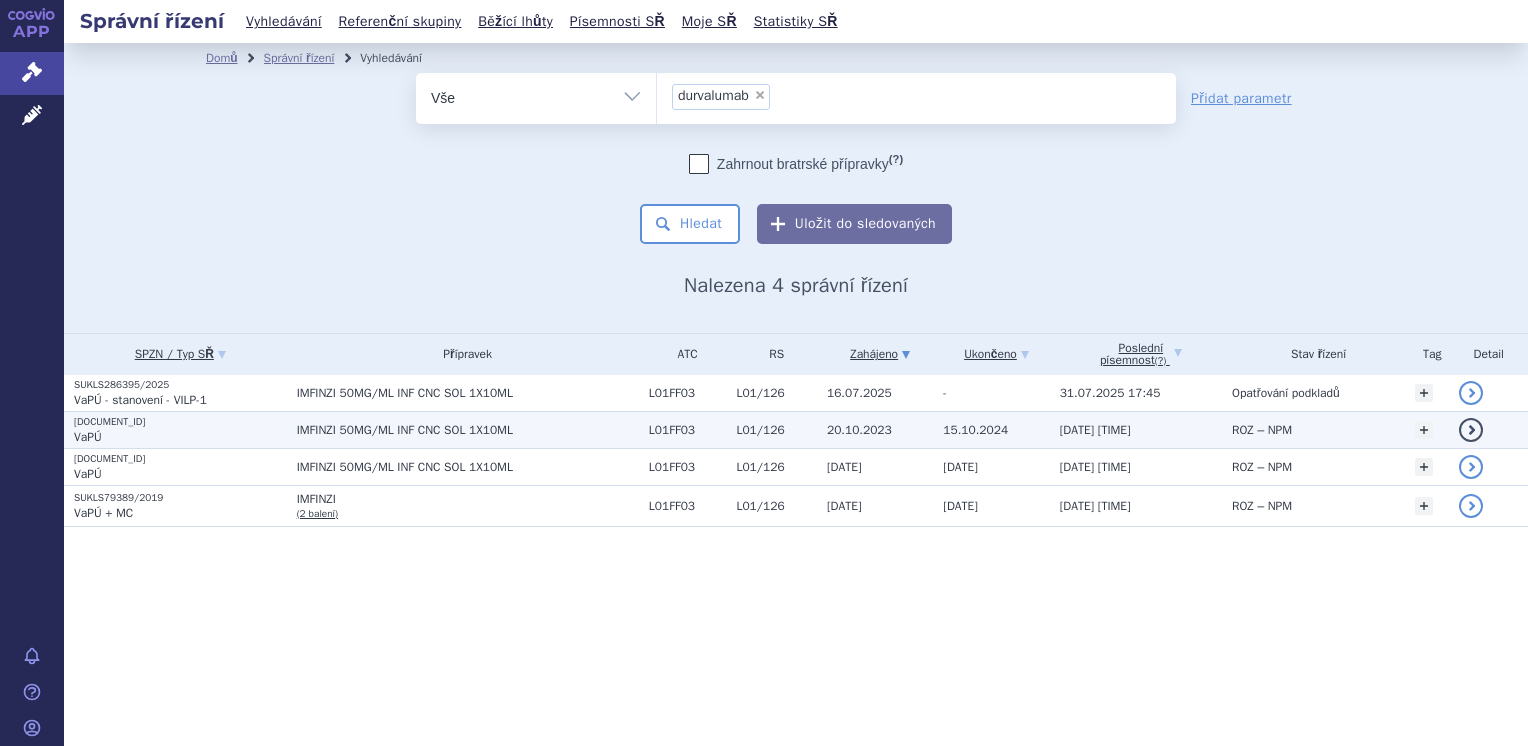 click on "VaPÚ" at bounding box center [180, 437] 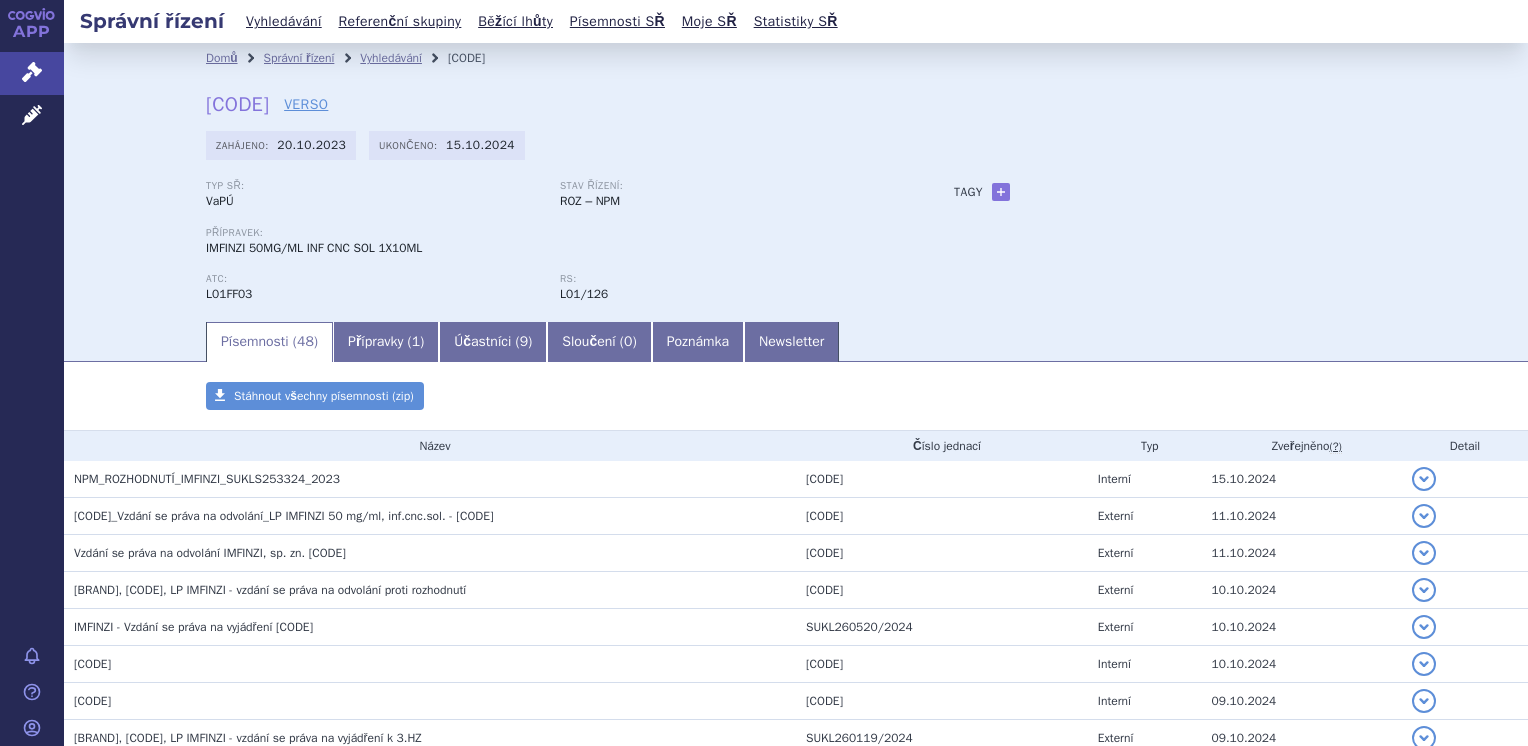 scroll, scrollTop: 0, scrollLeft: 0, axis: both 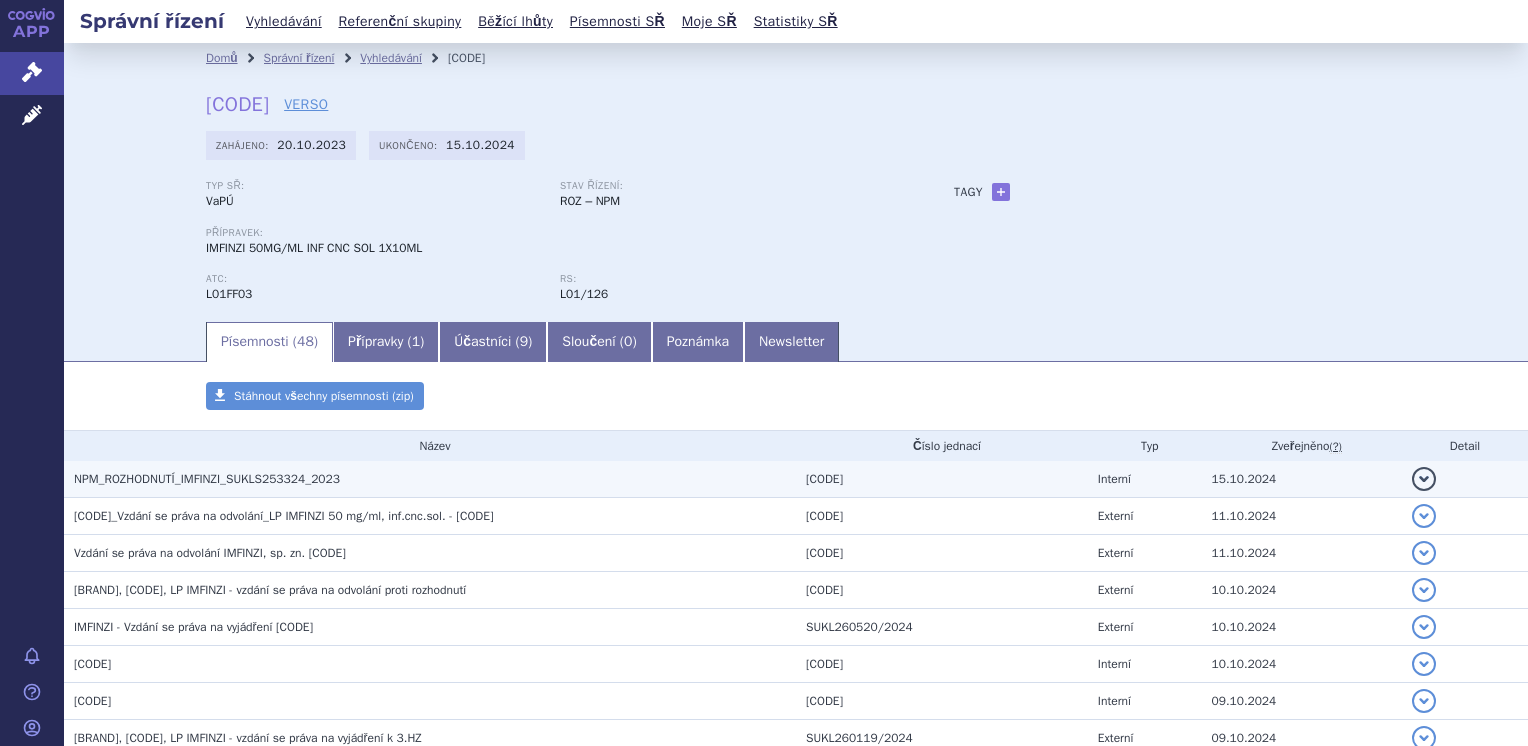 click on "NPM_ROZHODNUTÍ_IMFINZI_SUKLS253324_2023" at bounding box center (207, 479) 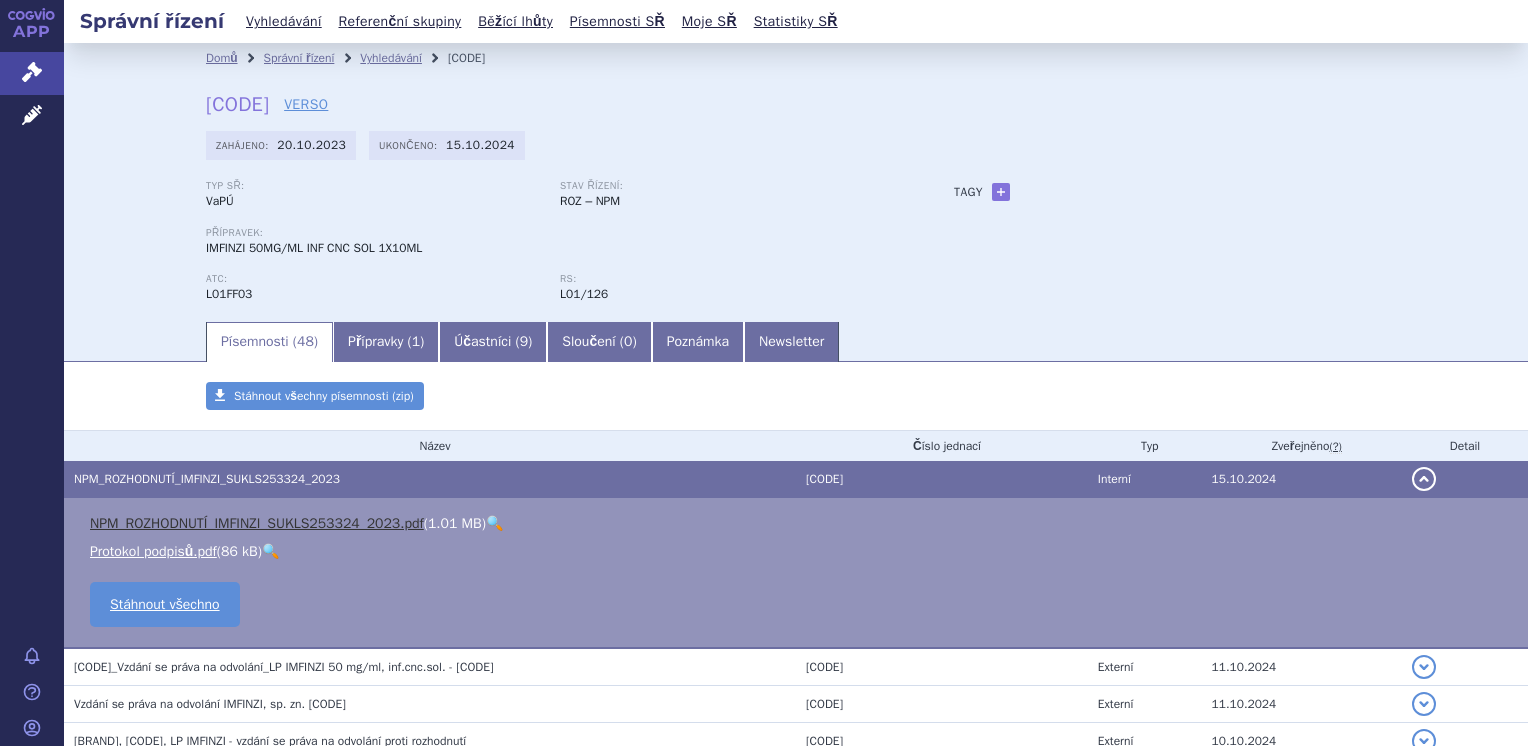 click on "NPM_ROZHODNUTÍ_IMFINZI_SUKLS253324_2023.pdf" at bounding box center (257, 523) 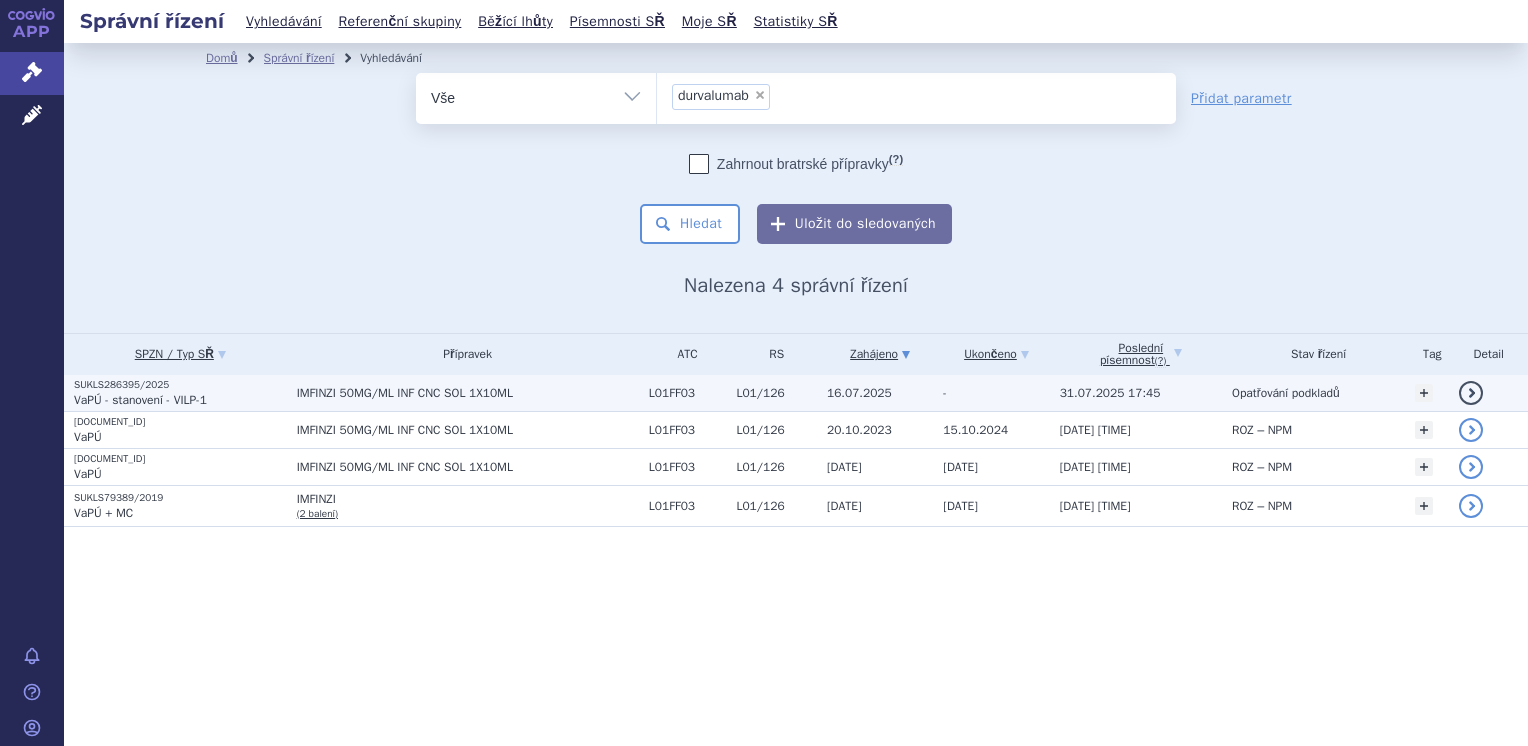 scroll, scrollTop: 0, scrollLeft: 0, axis: both 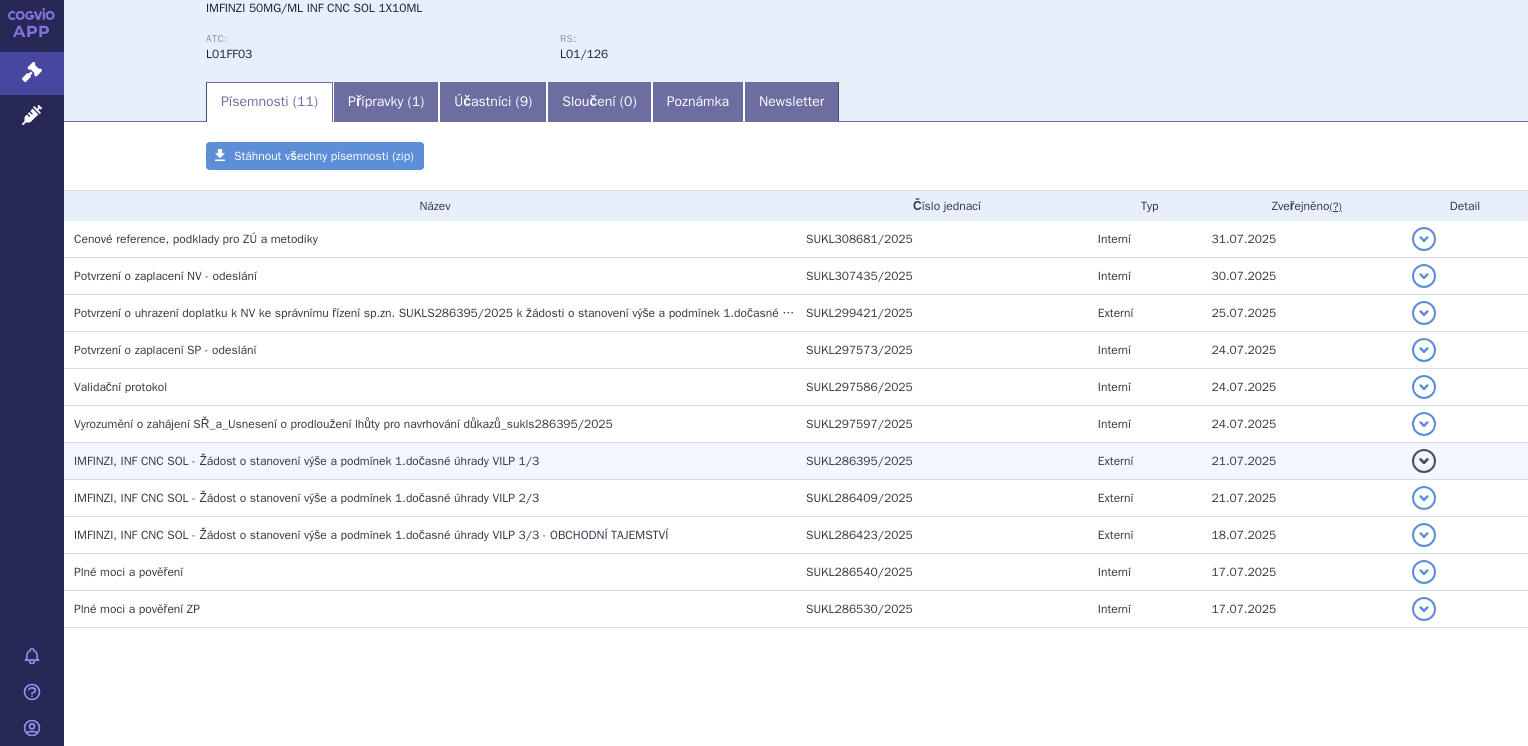 click on "IMFINZI, INF CNC SOL - Žádost o stanovení výše a podmínek 1.dočasné úhrady VILP 1/3" at bounding box center [430, 461] 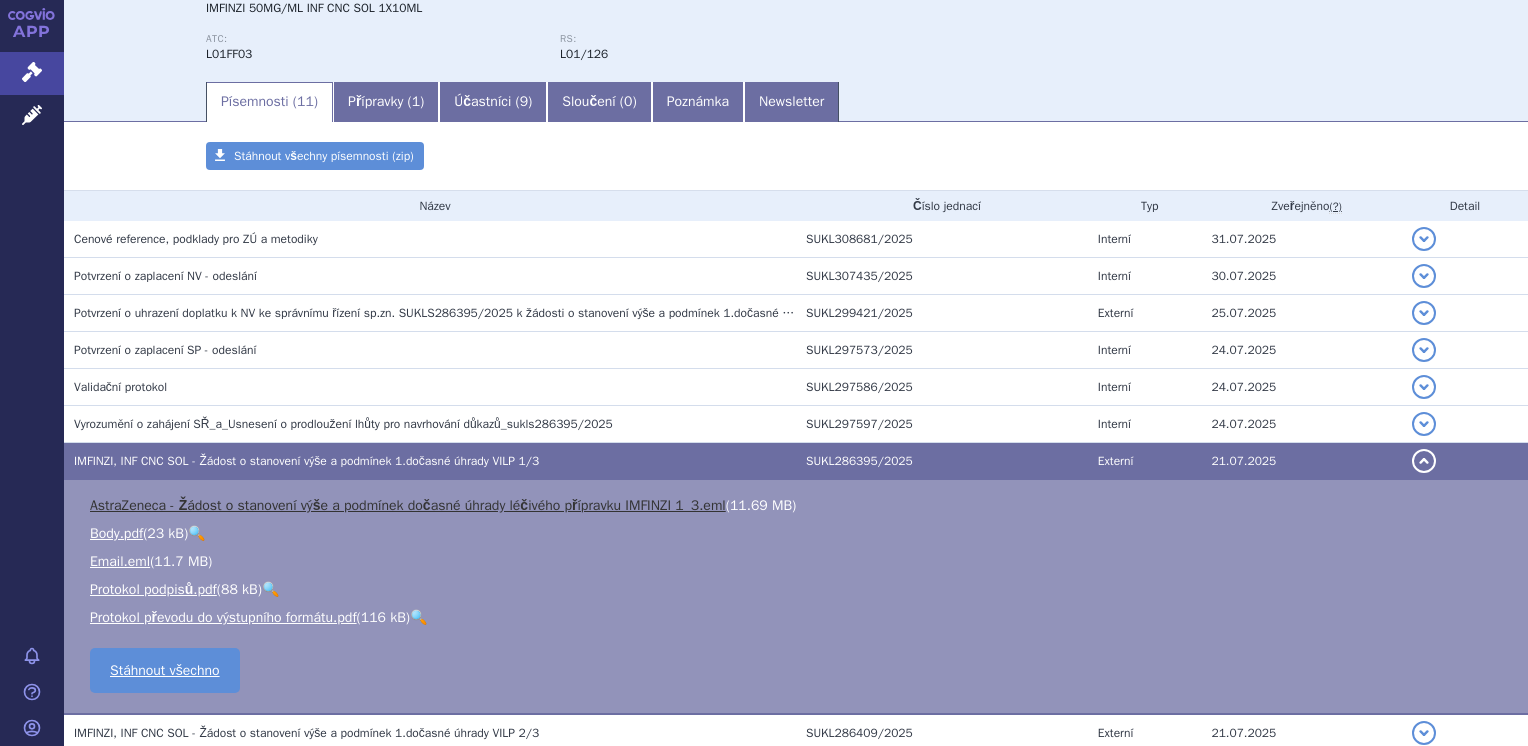 click on "AstraZeneca - Žádost o stanovení výše a podmínek dočasné úhrady léčivého přípravku IMFINZI 1_3.eml" at bounding box center [408, 505] 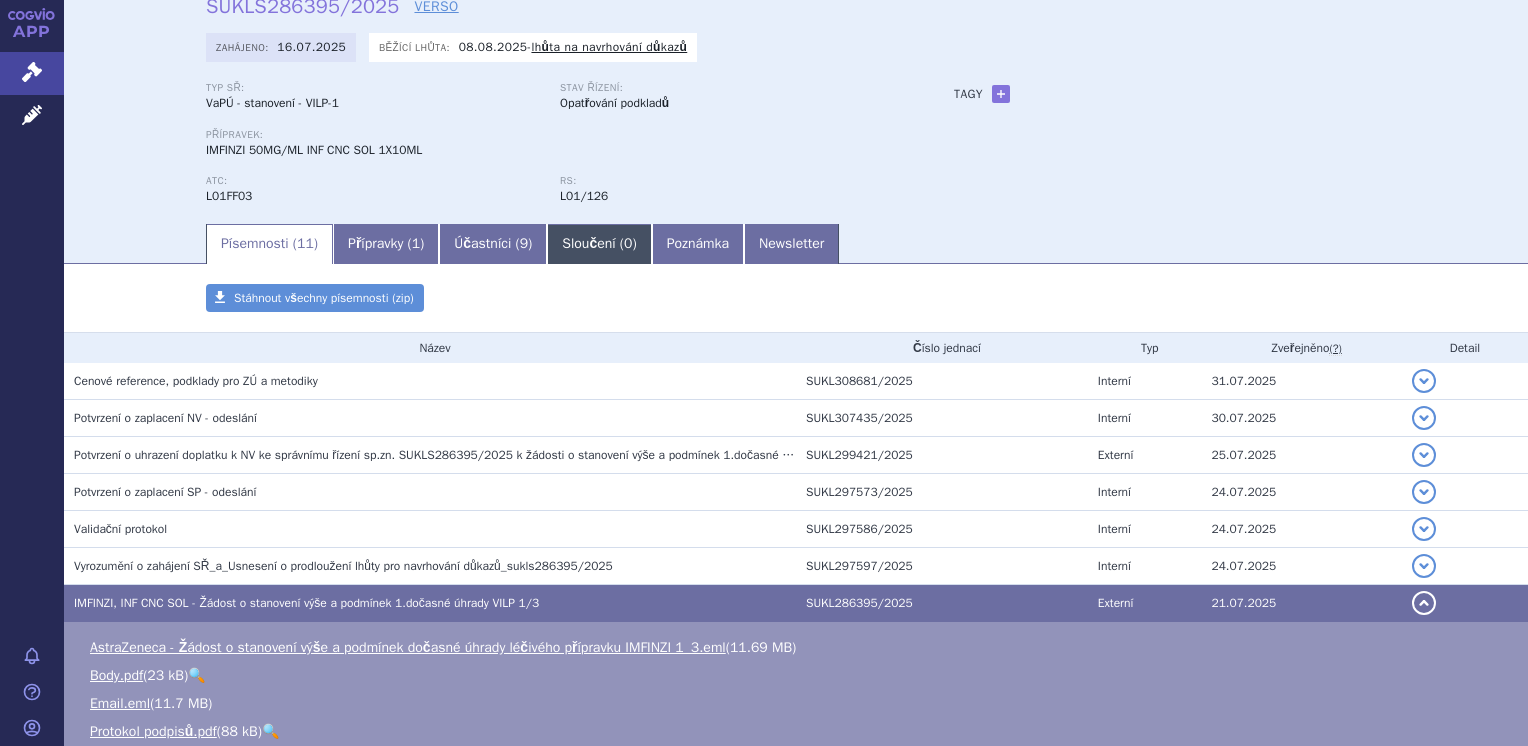 scroll, scrollTop: 0, scrollLeft: 0, axis: both 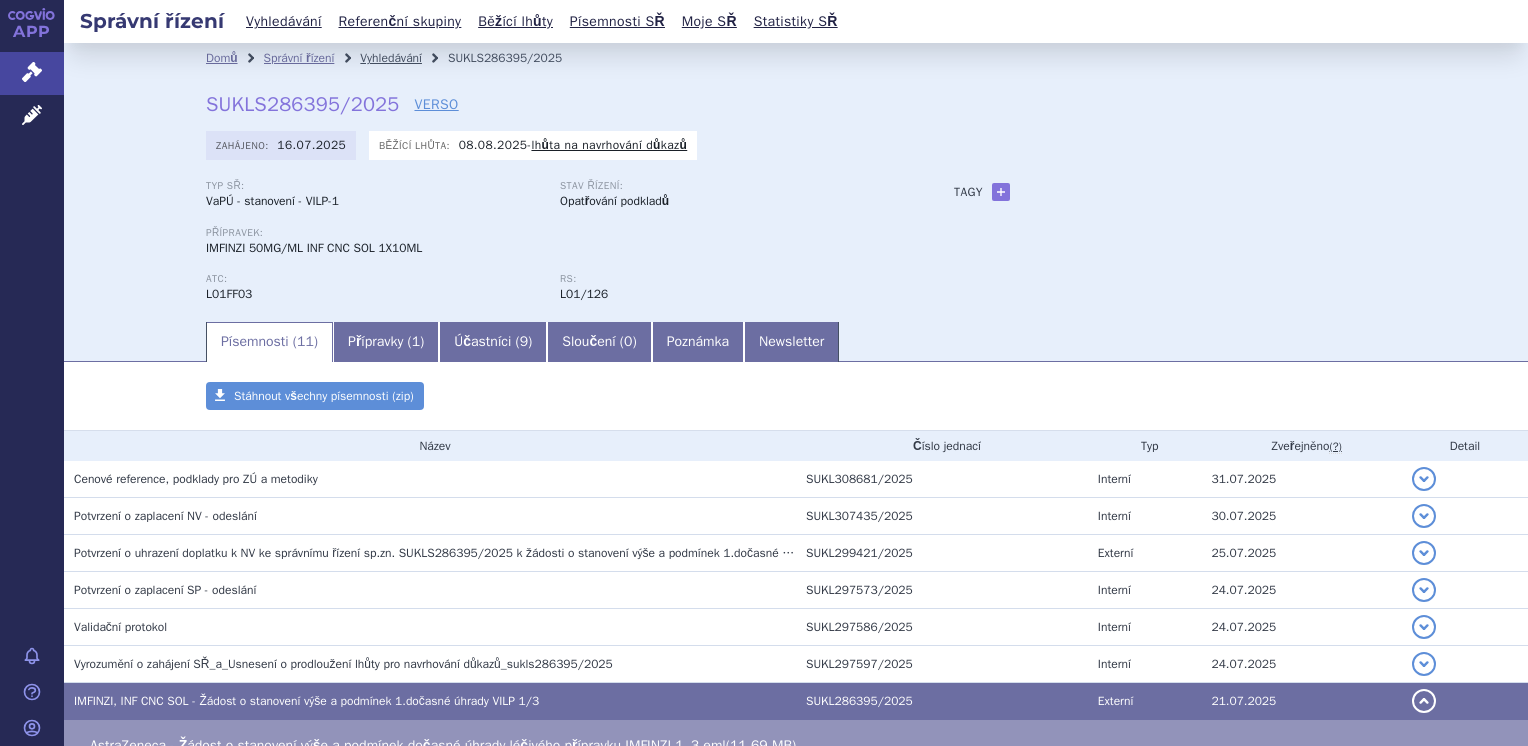 click on "Vyhledávání" at bounding box center (391, 58) 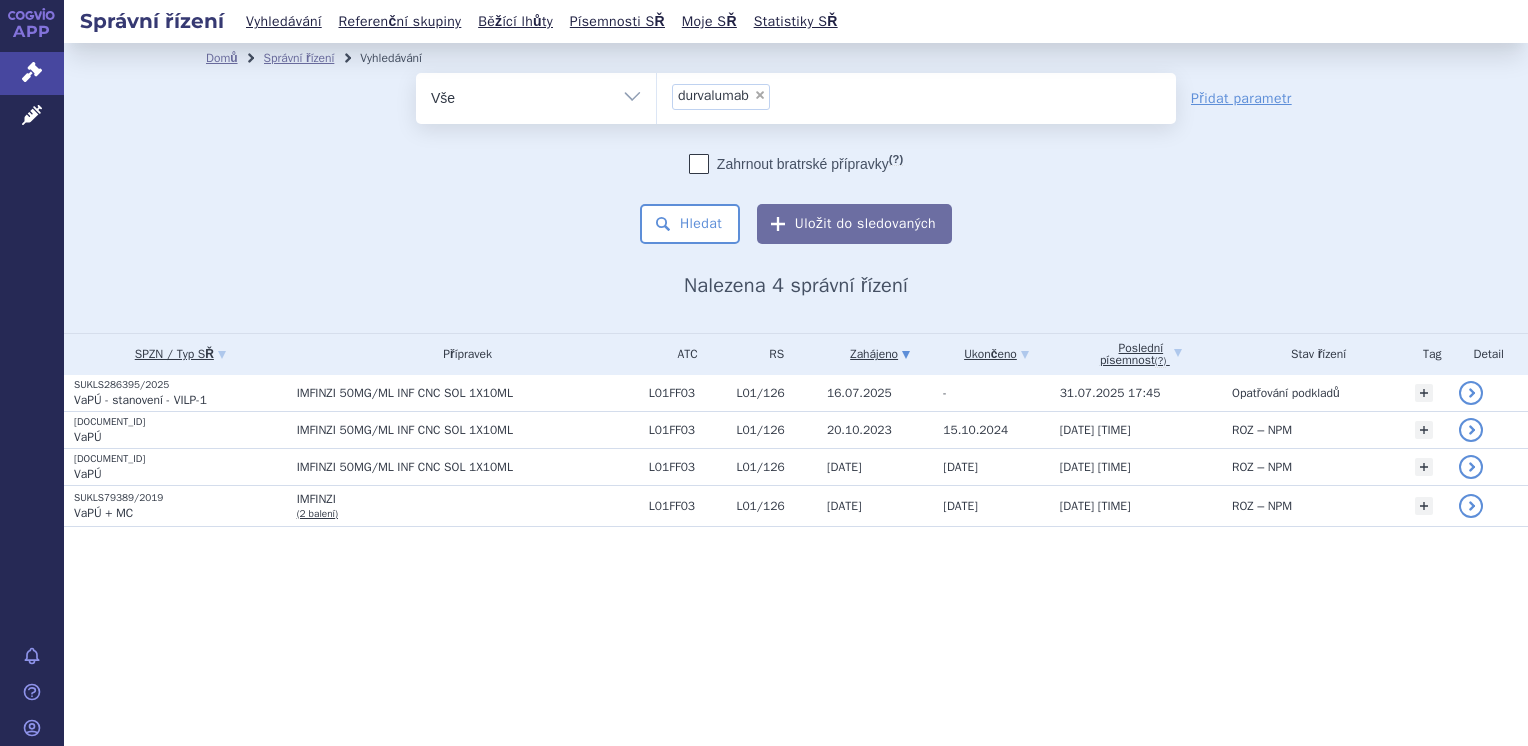 scroll, scrollTop: 0, scrollLeft: 0, axis: both 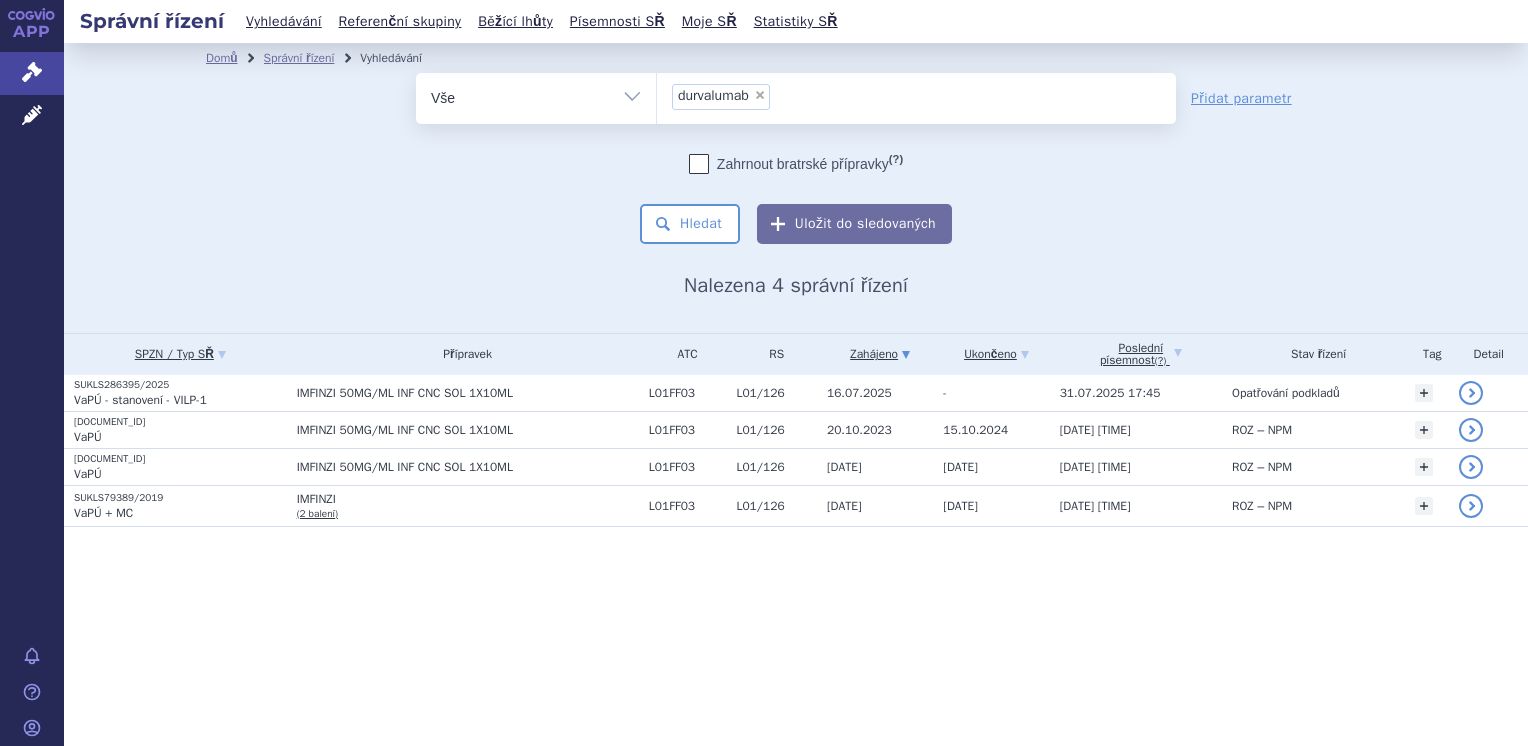 click on "×" at bounding box center [760, 95] 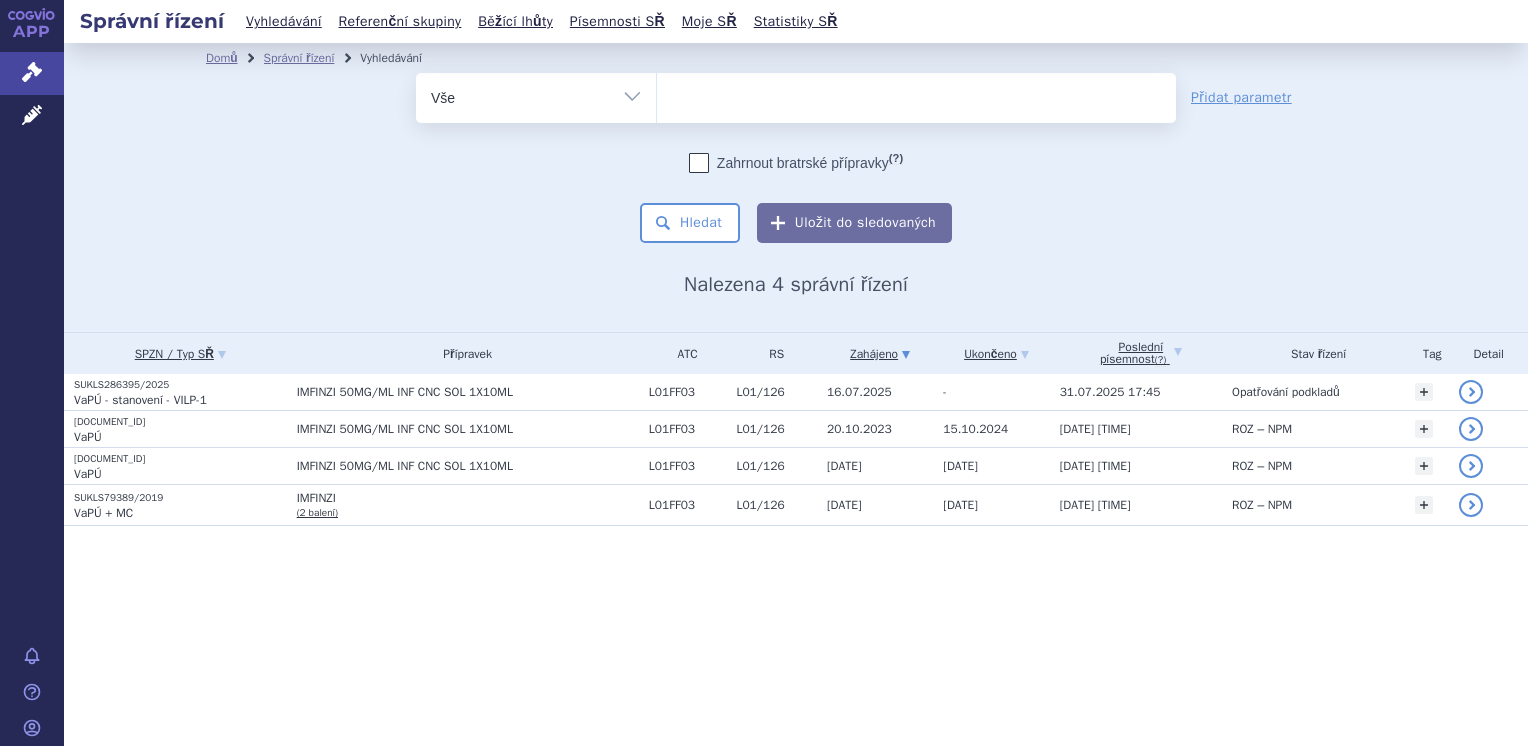 click at bounding box center [916, 94] 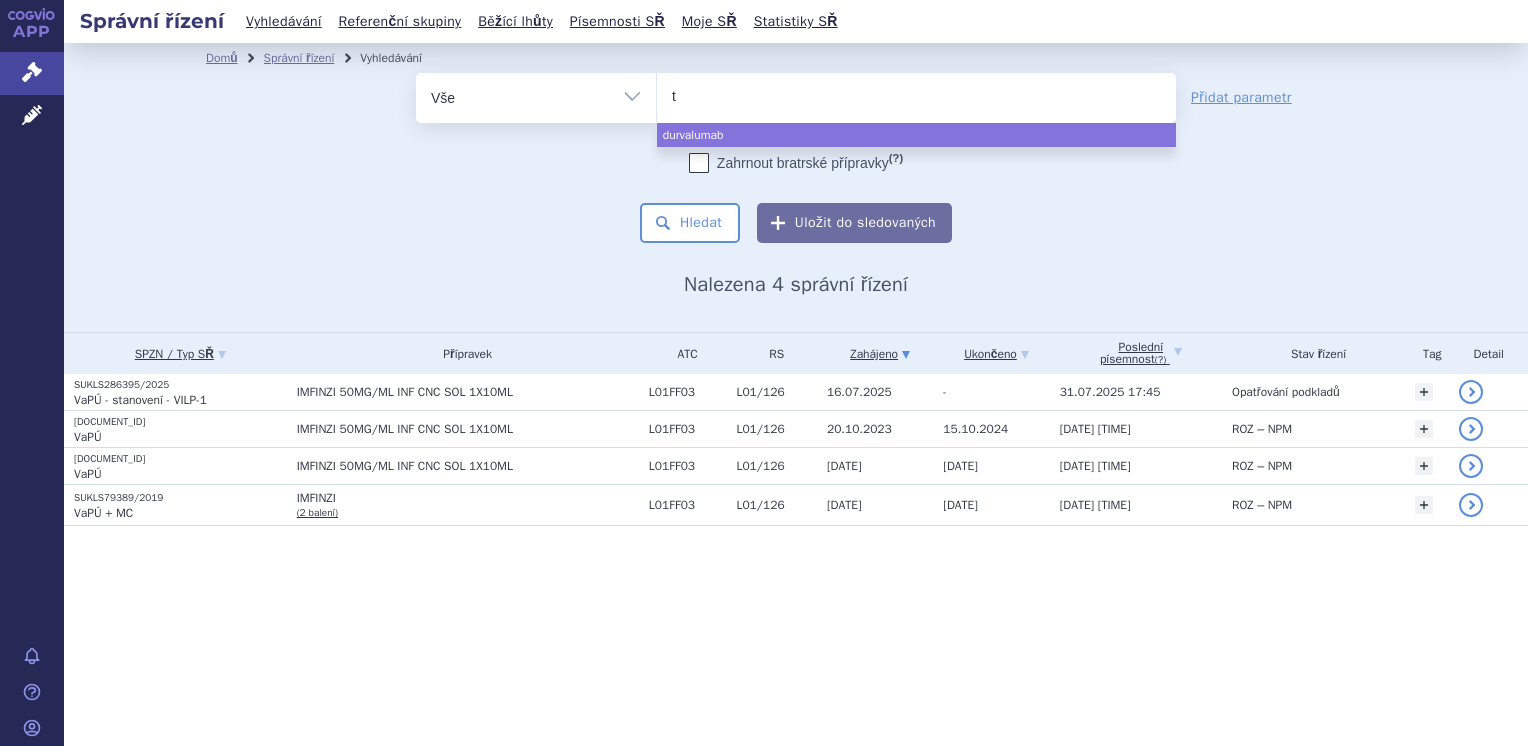 type on "tr" 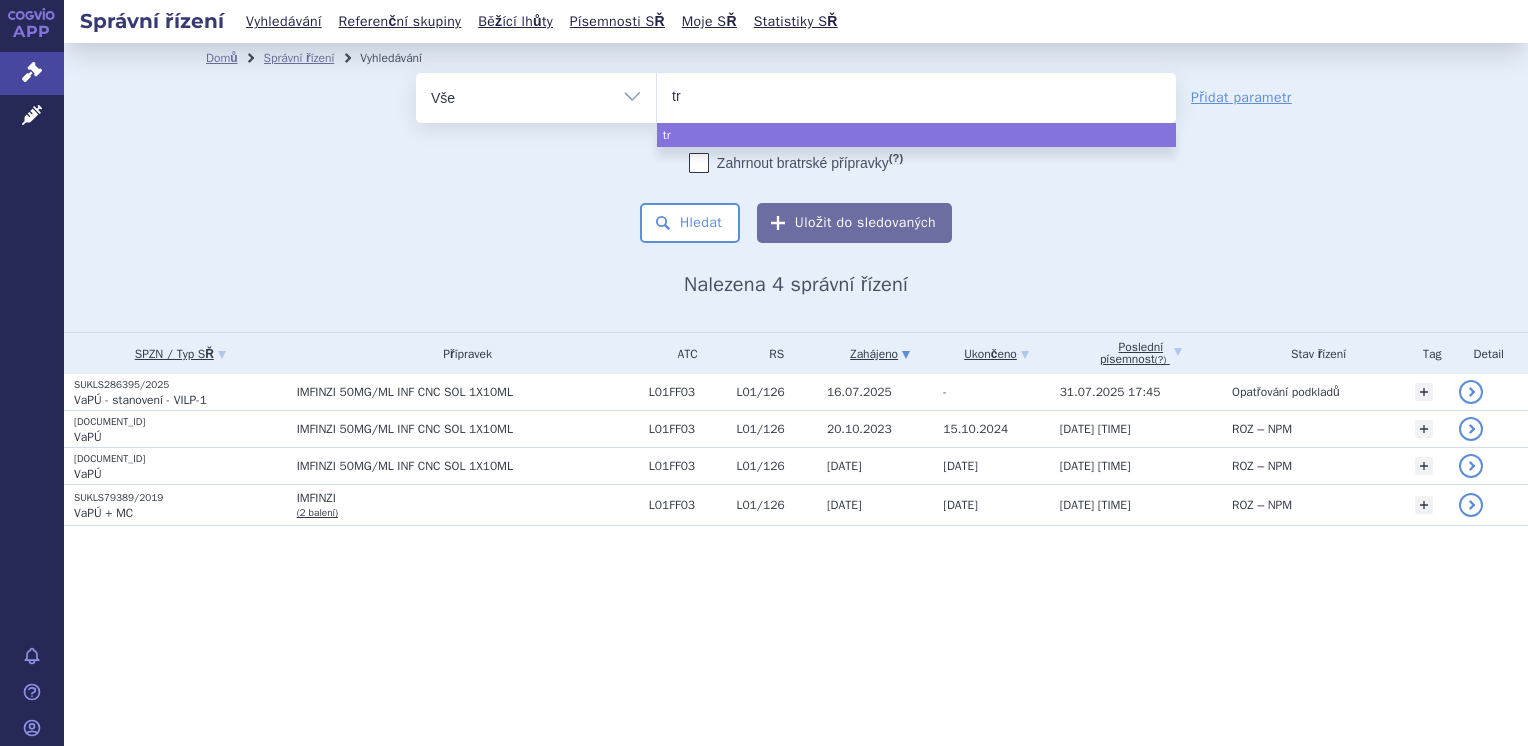 type on "tre" 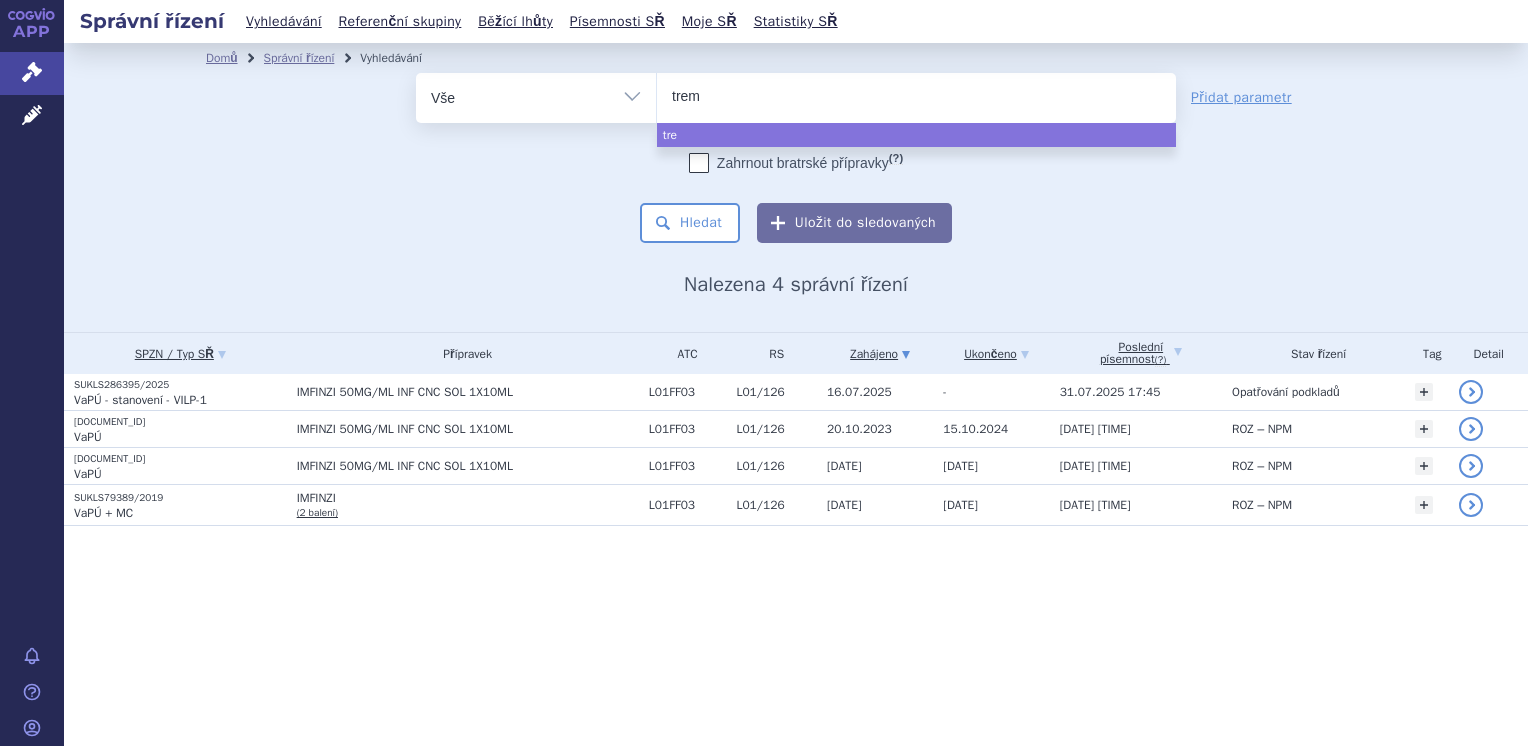 type on "treme" 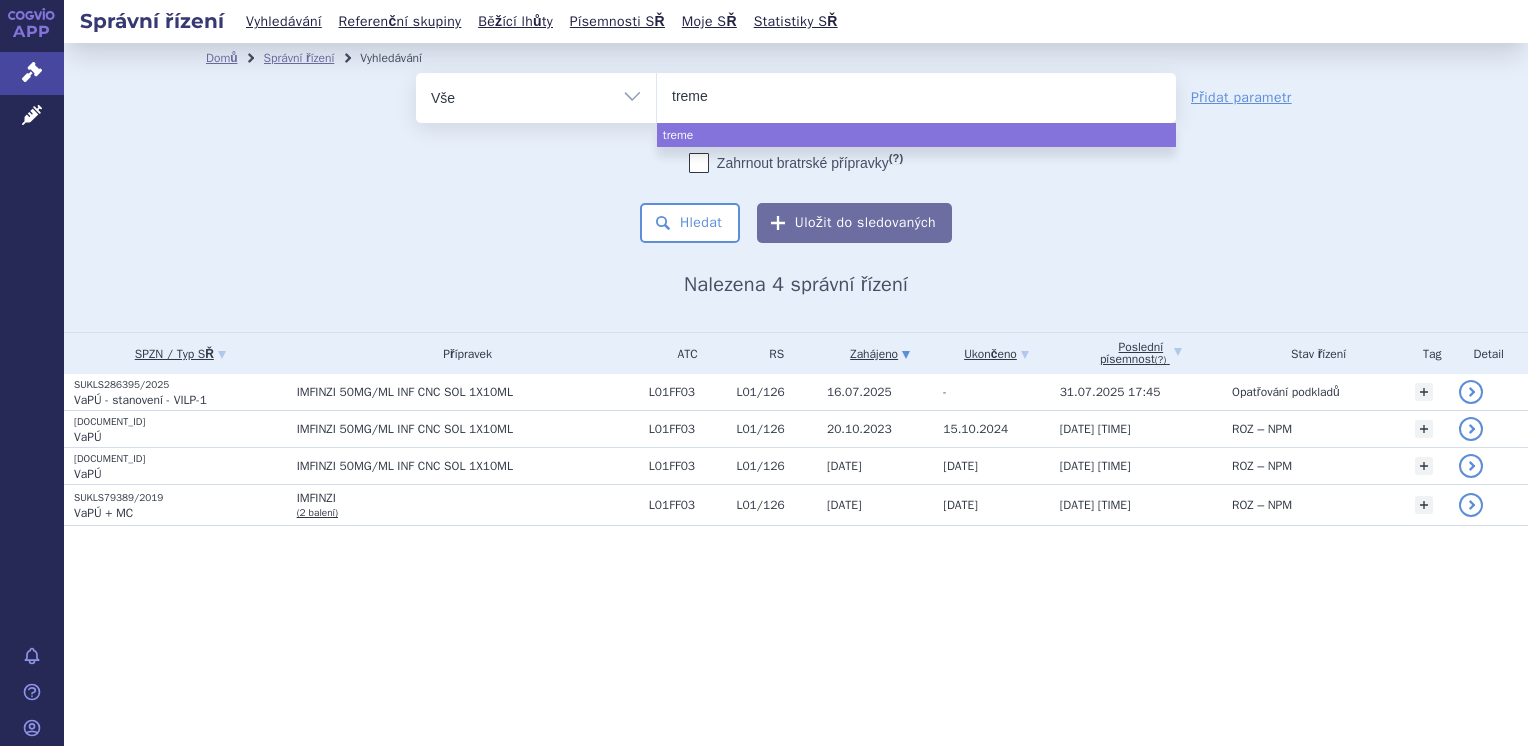 type on "tremel" 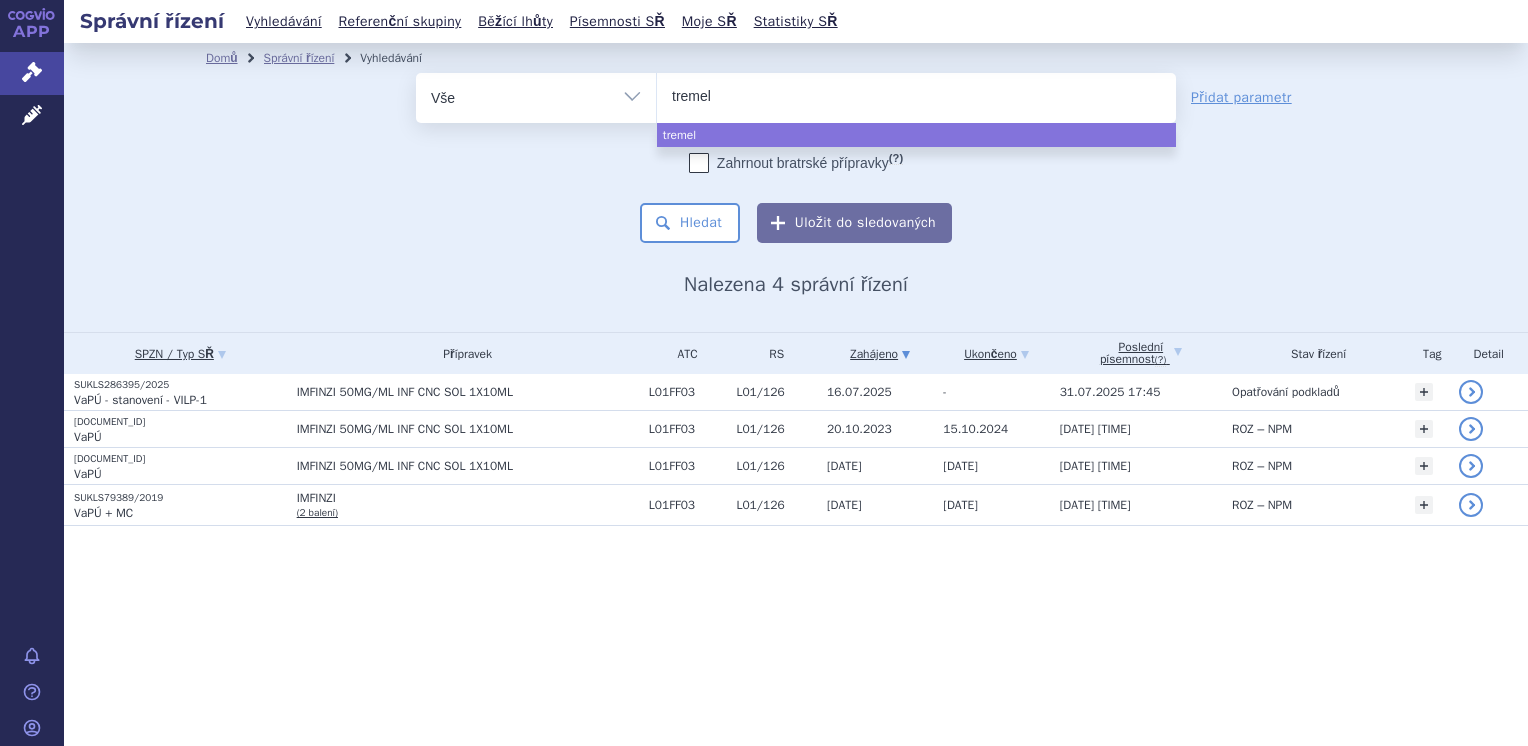 type on "tremeli" 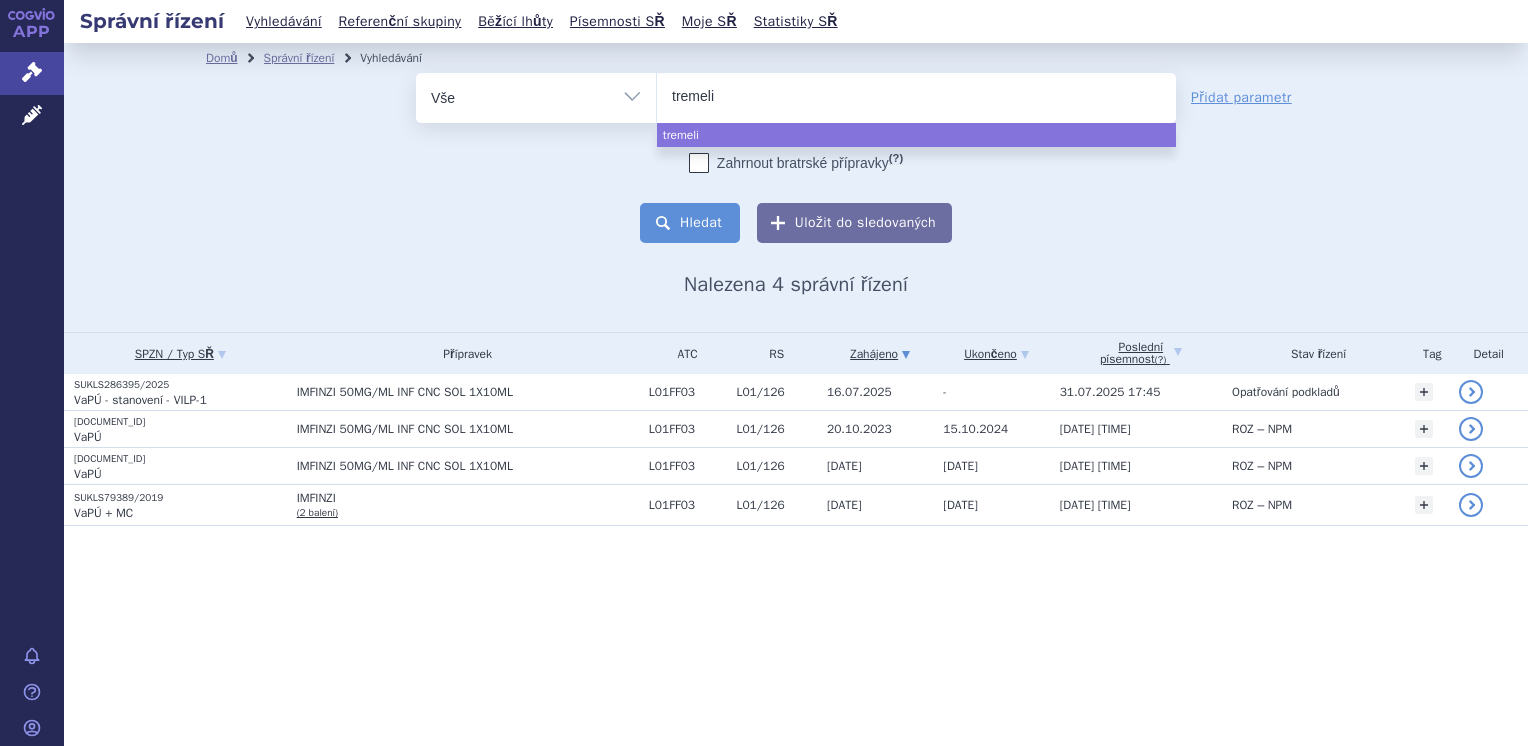 select on "tremeli" 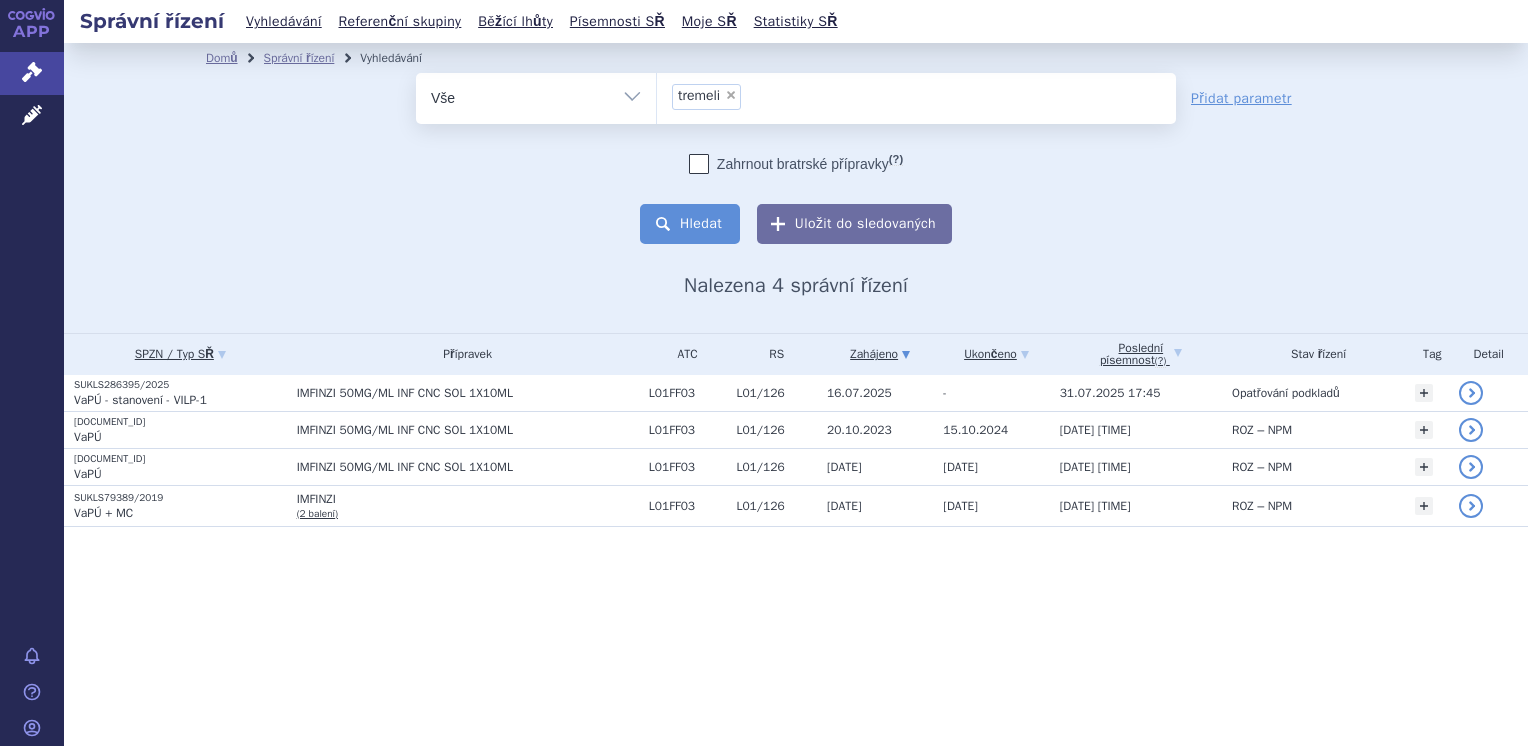 click on "Hledat" at bounding box center [690, 224] 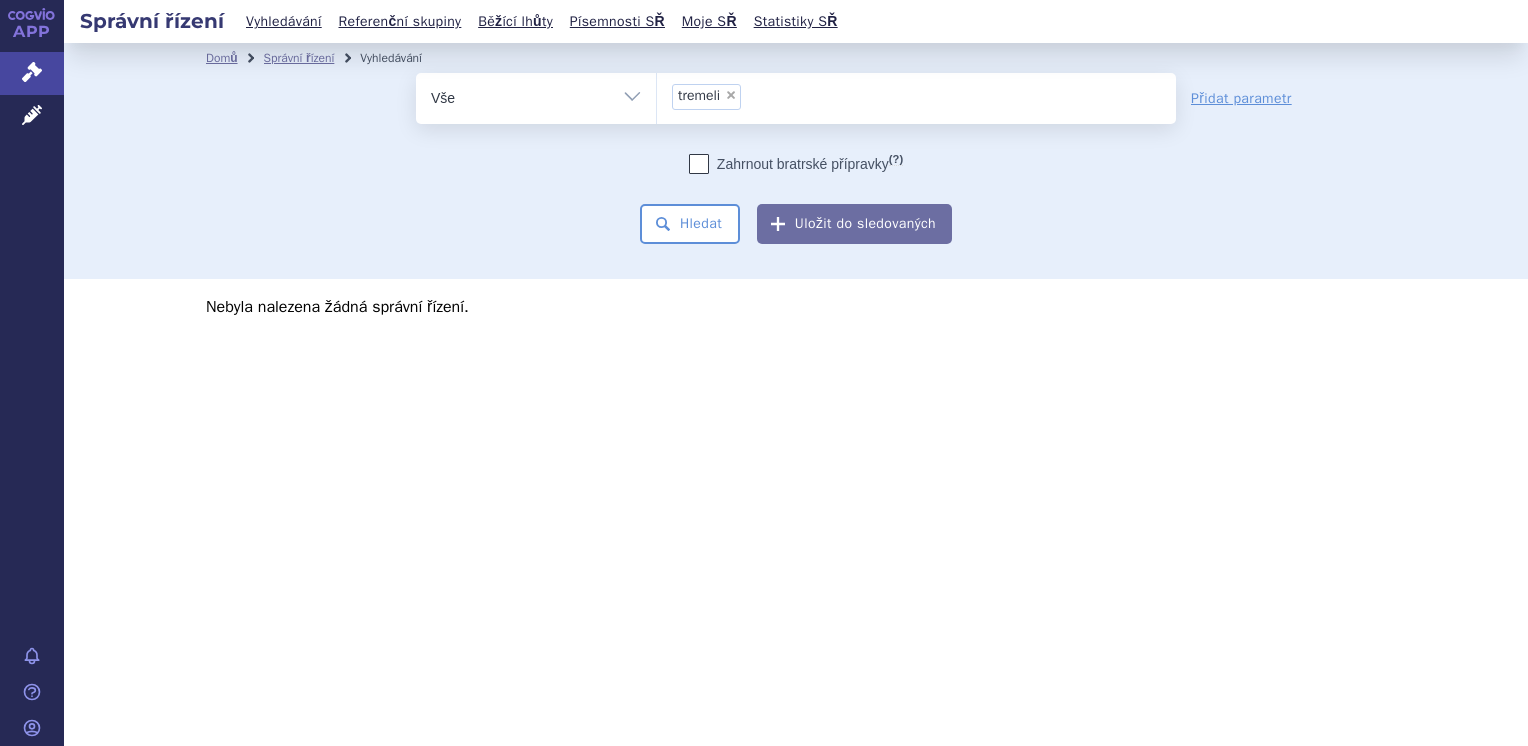 scroll, scrollTop: 0, scrollLeft: 0, axis: both 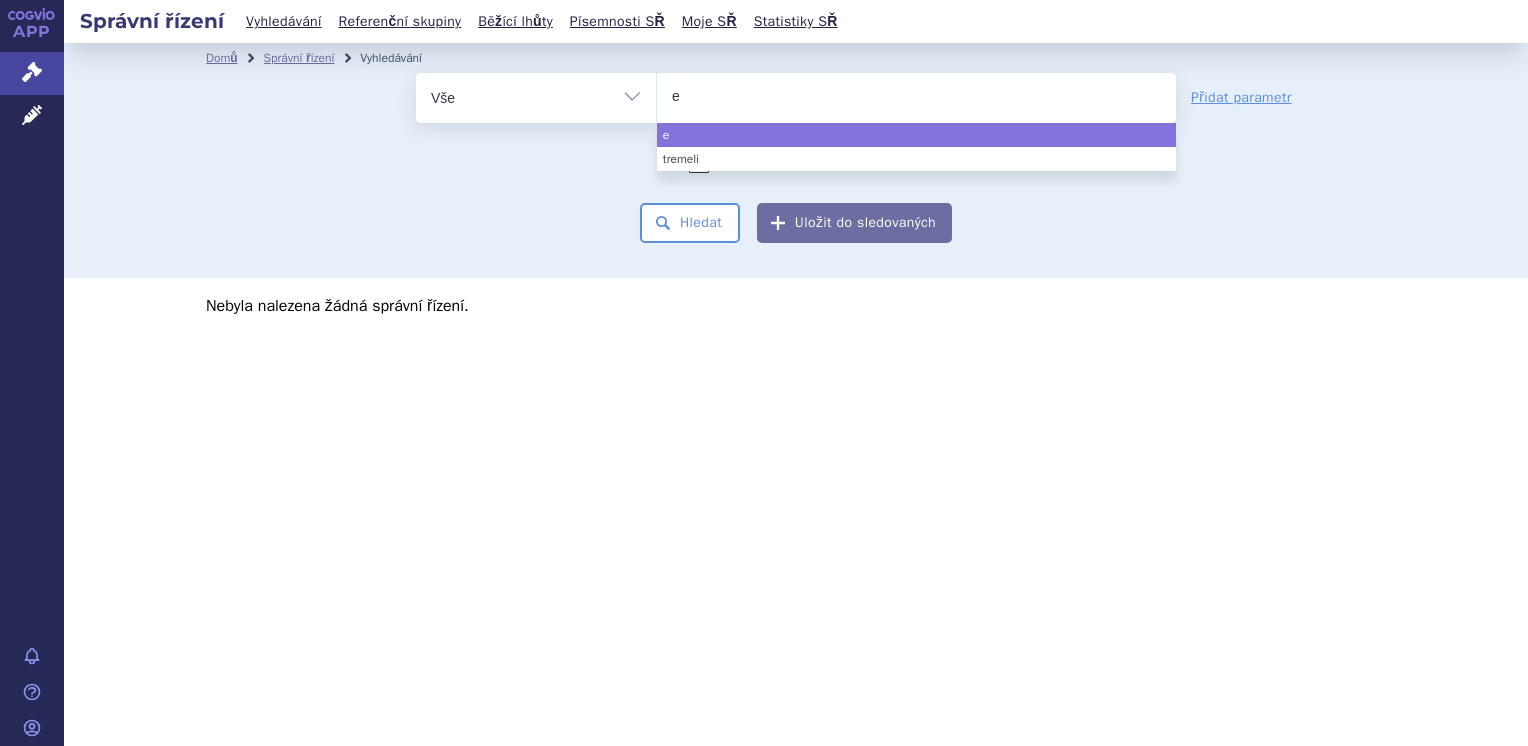 type on "er" 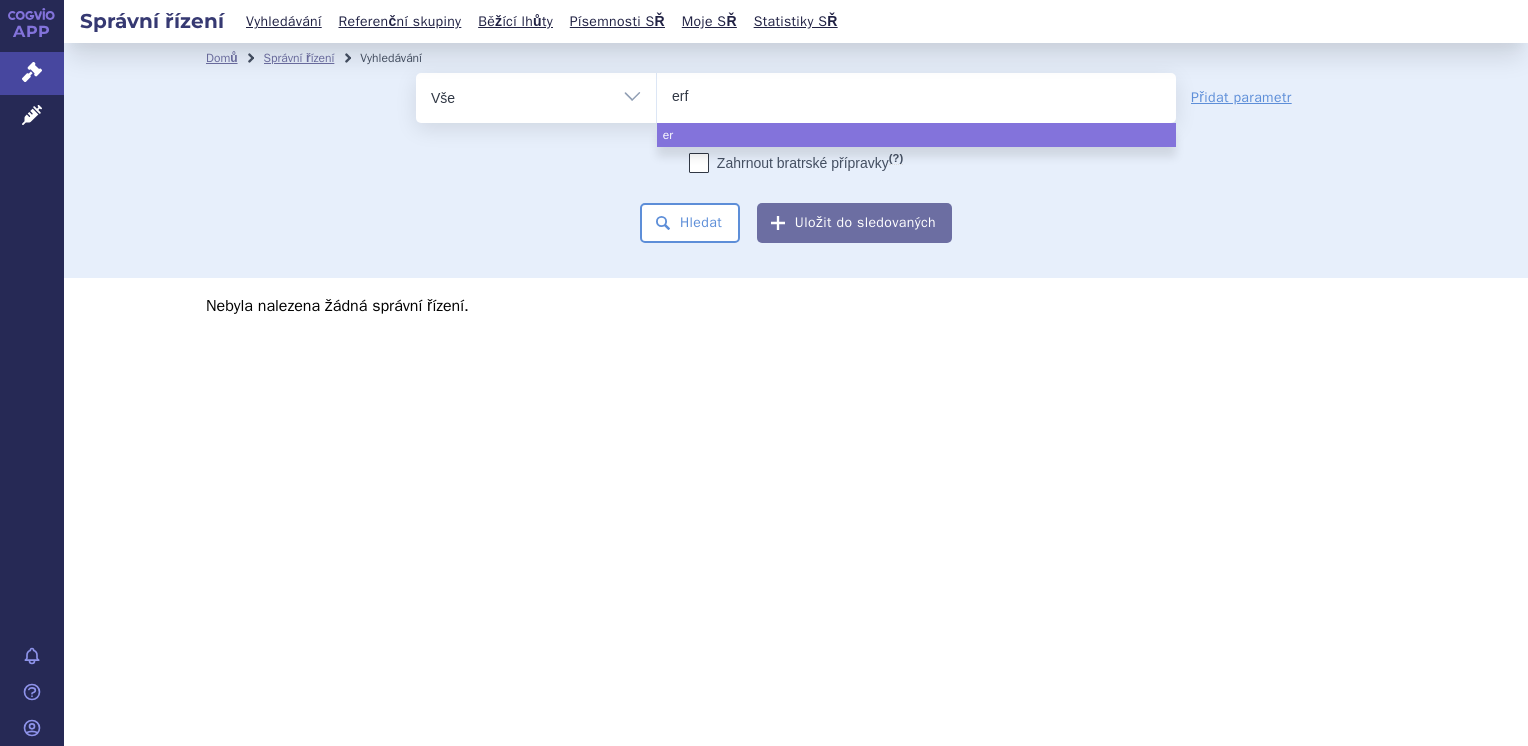 type on "erfa" 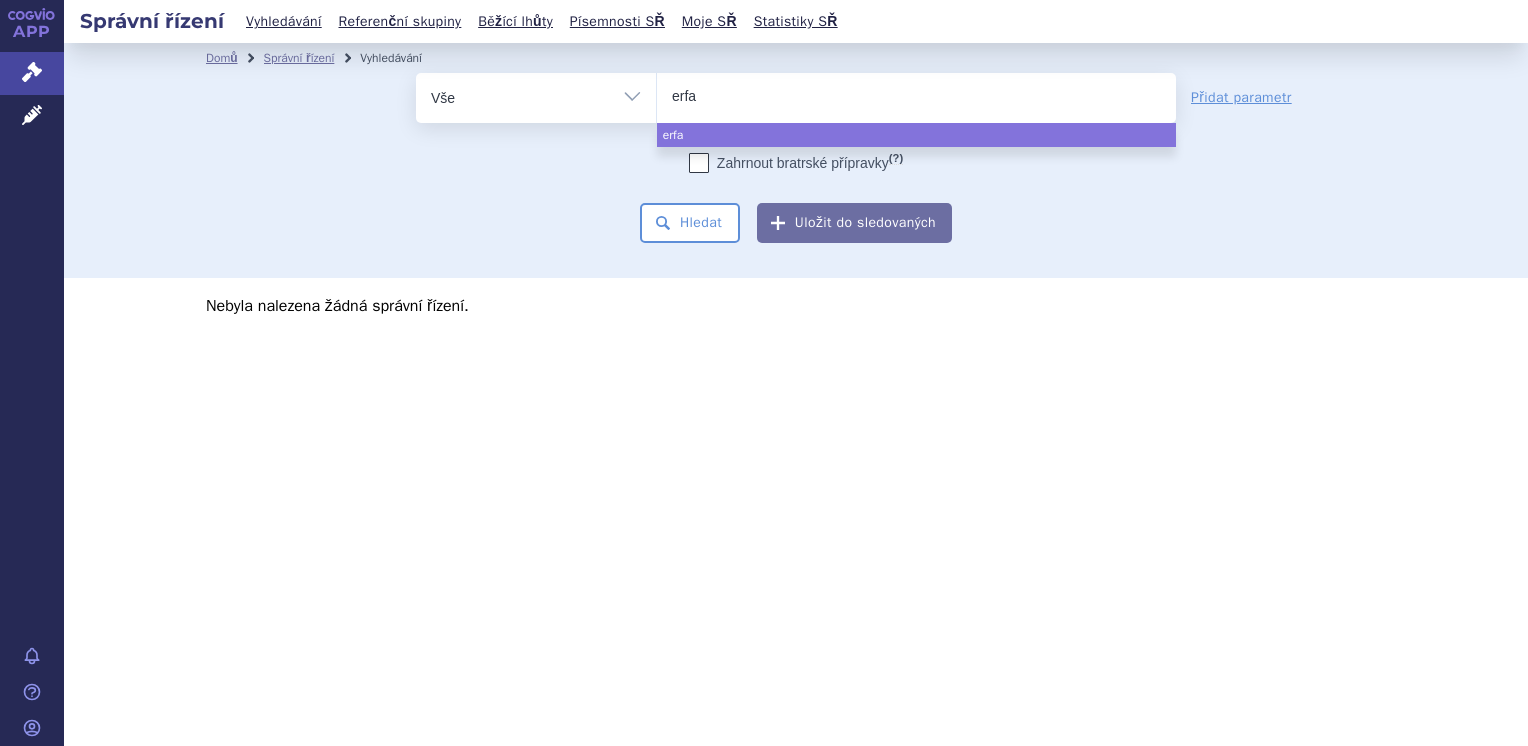 type on "erf" 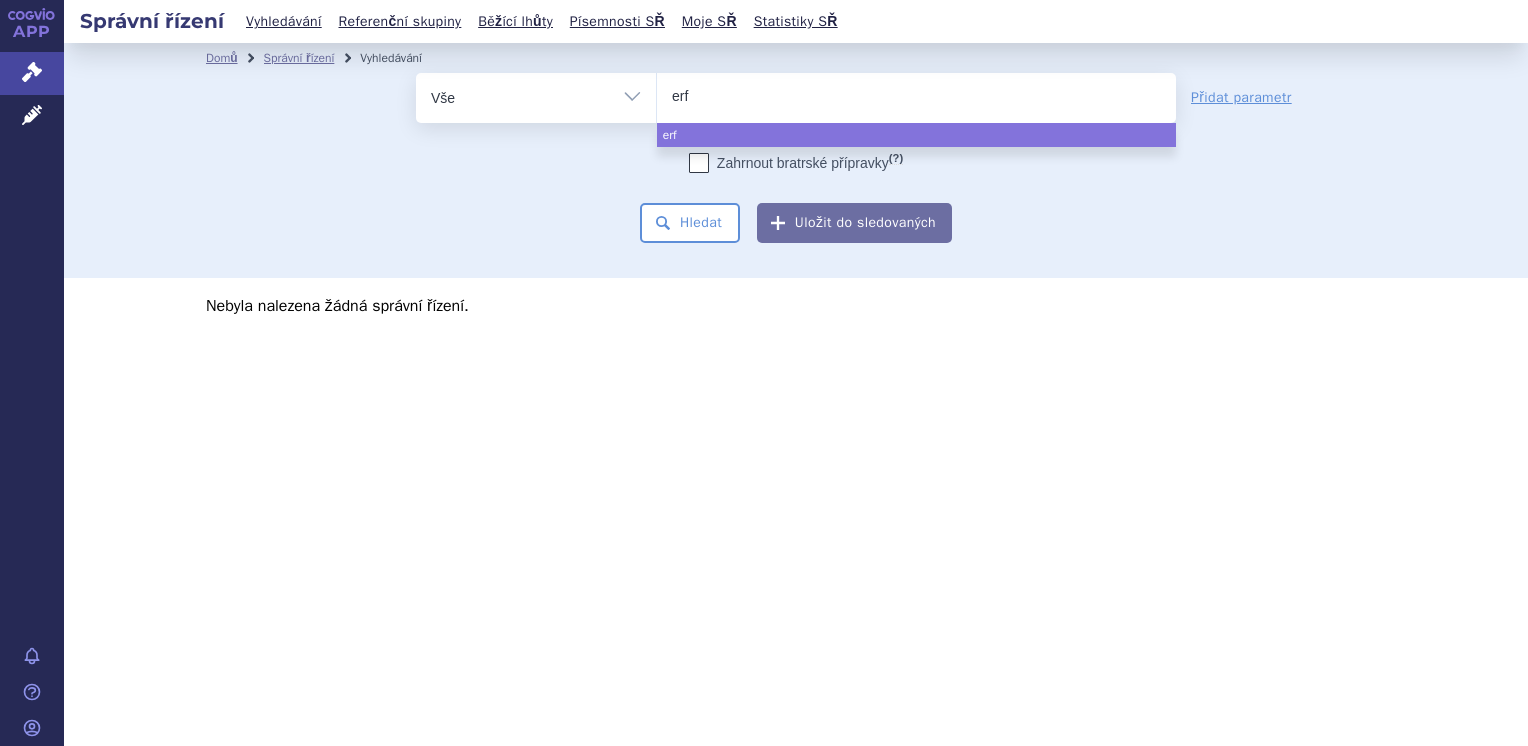 type on "er" 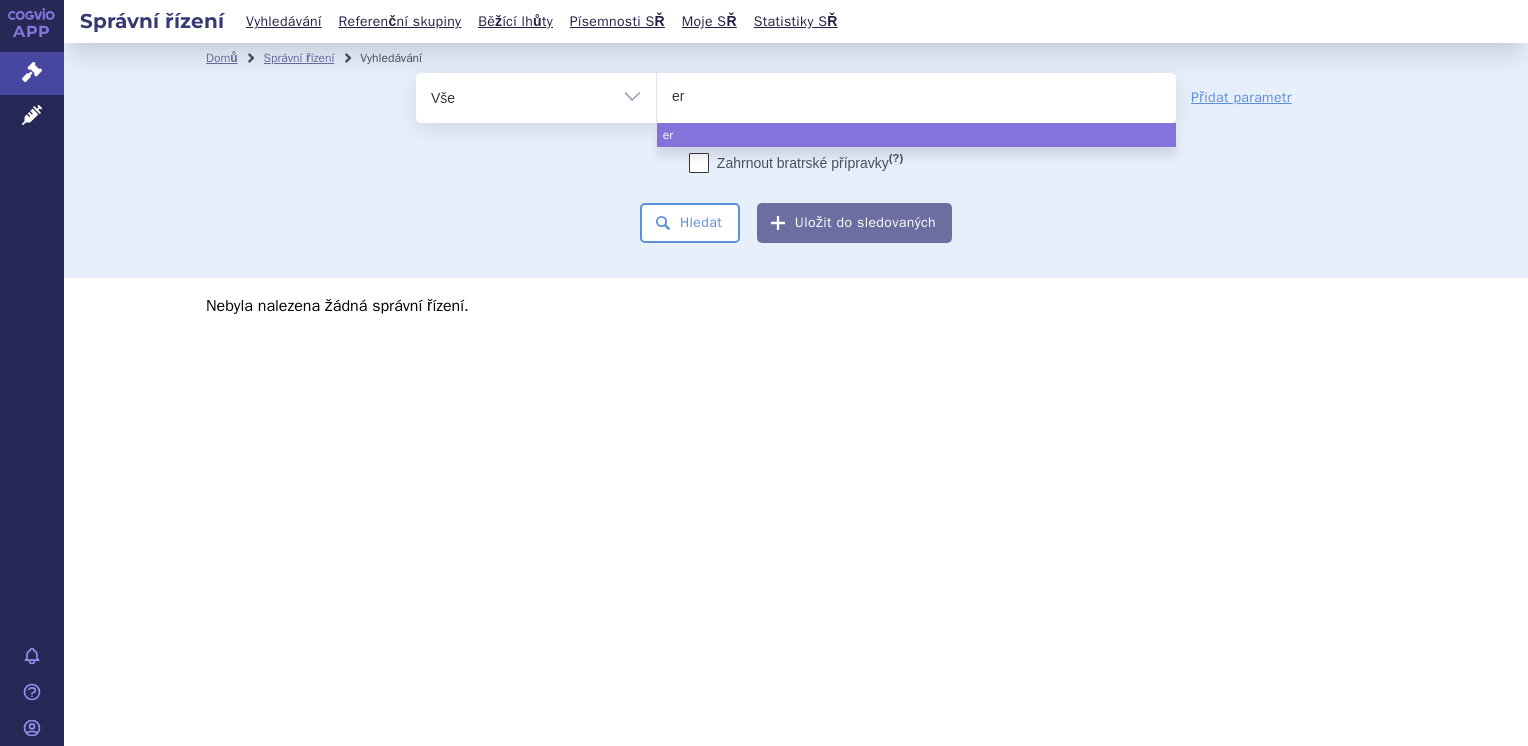 type on "erd" 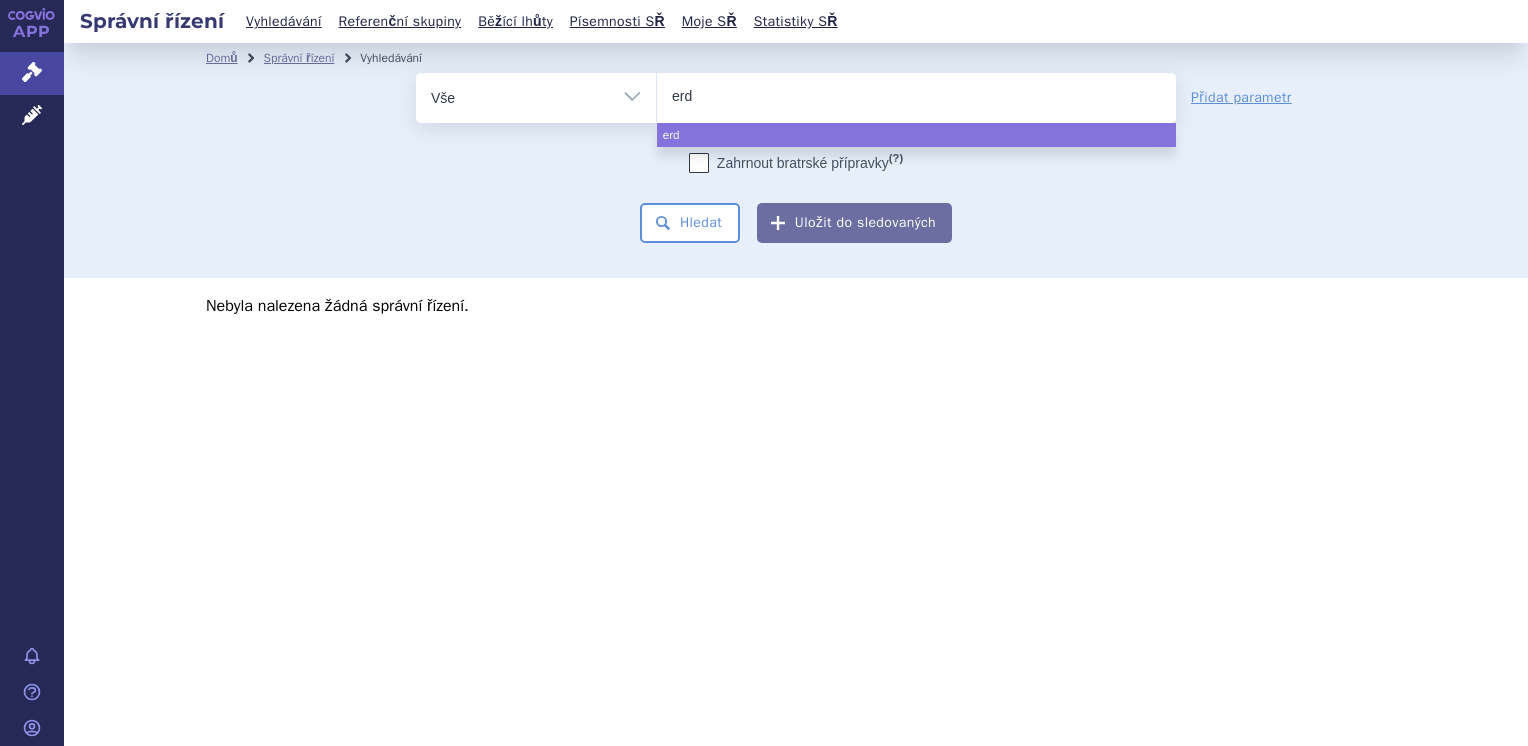 type on "erda" 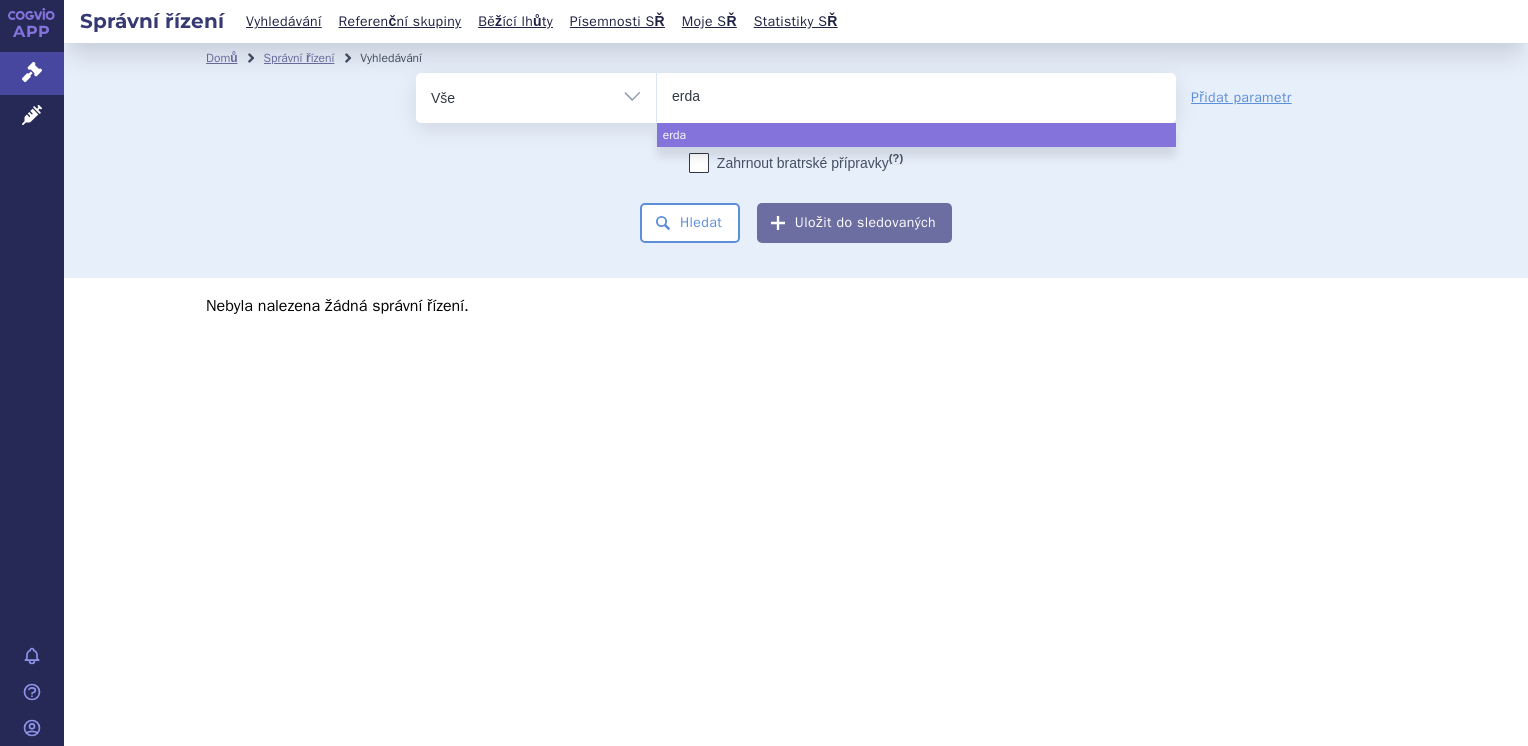 type on "erdaf" 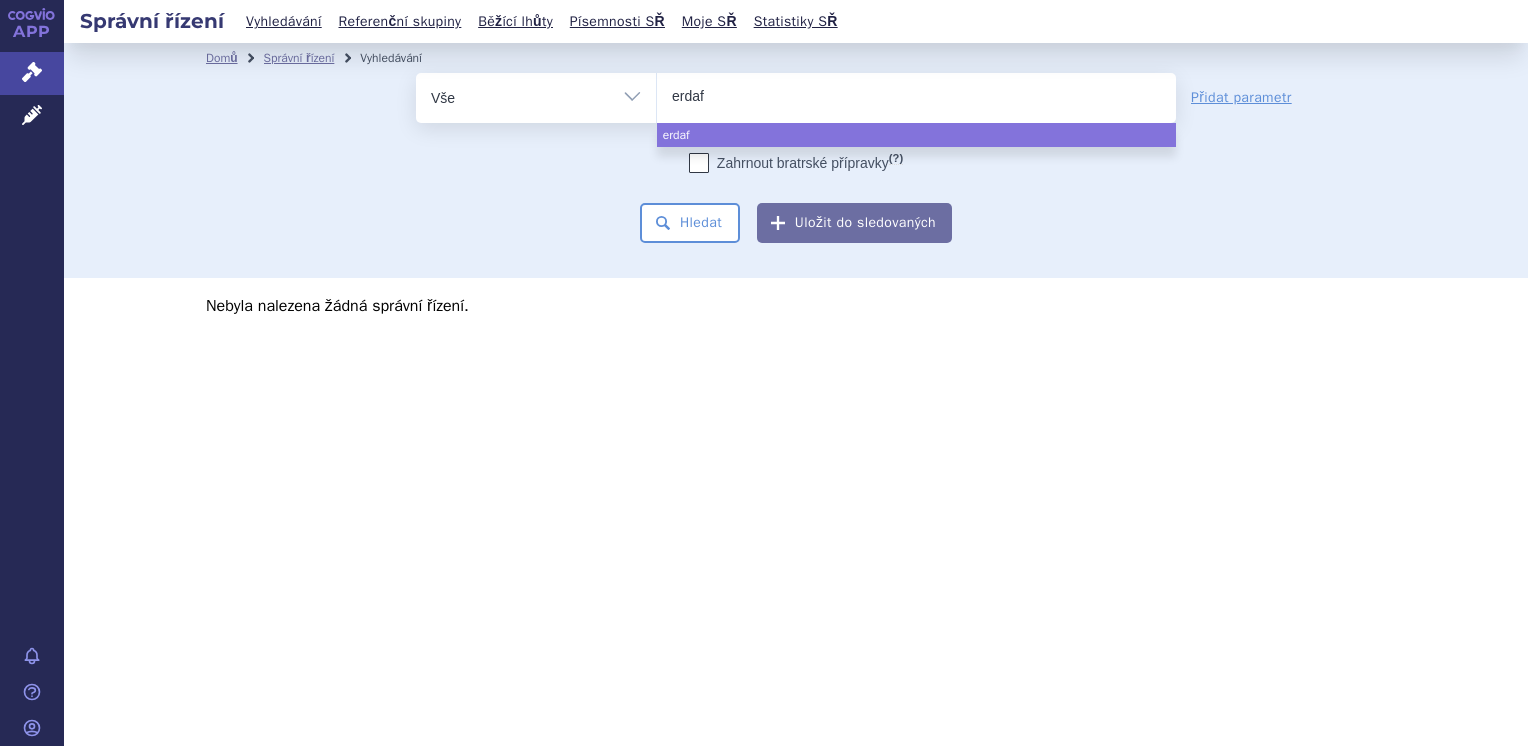 type on "erdafi" 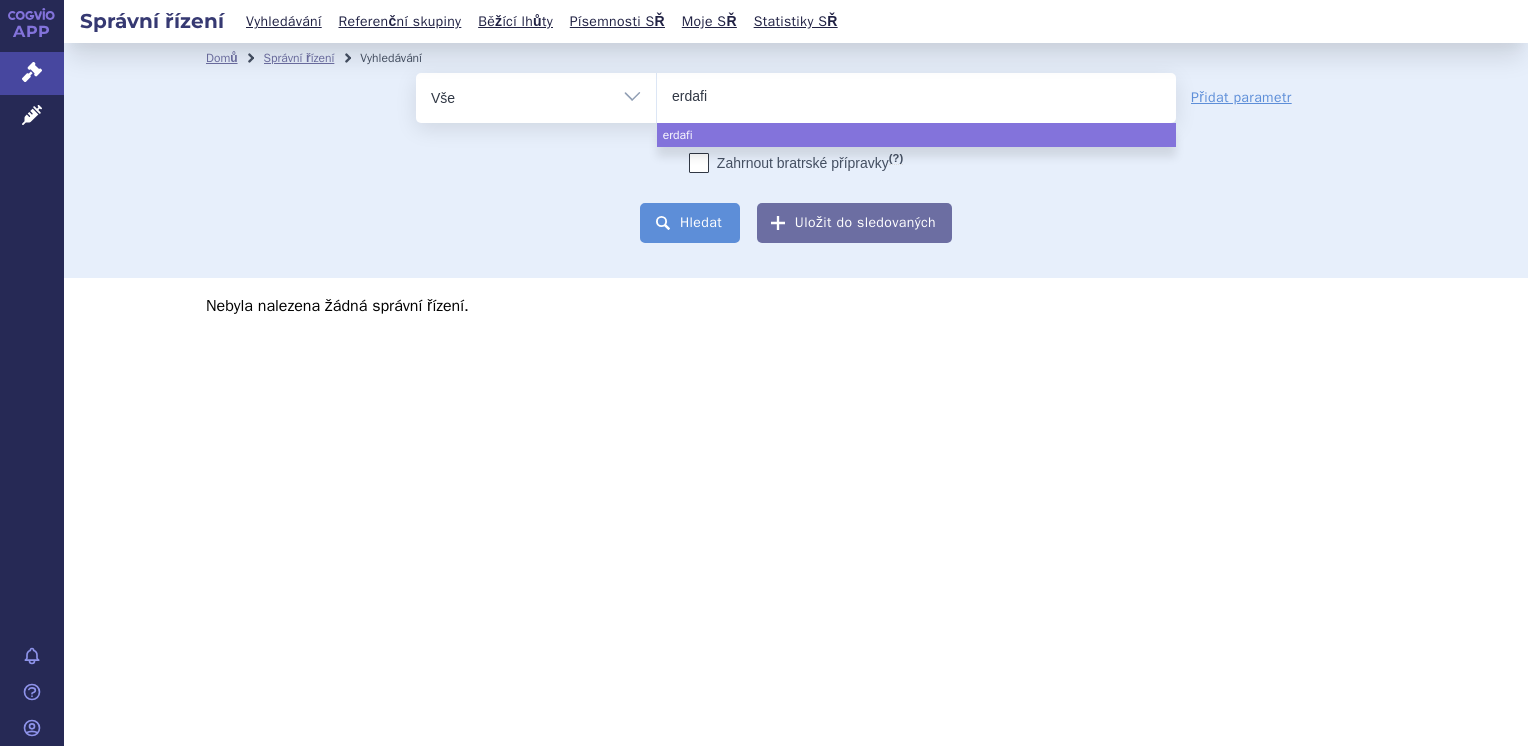 select on "erdafi" 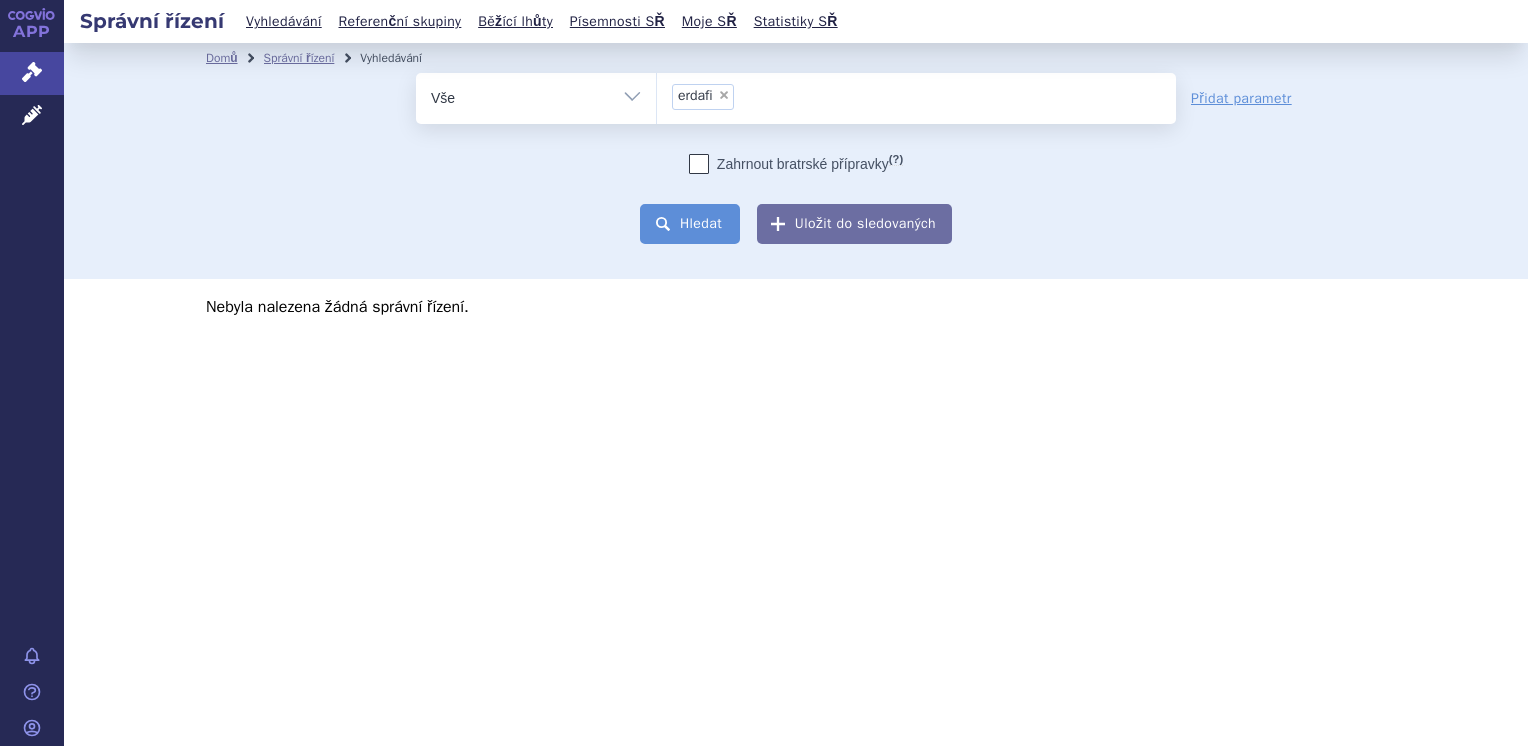 click on "Hledat" at bounding box center (690, 224) 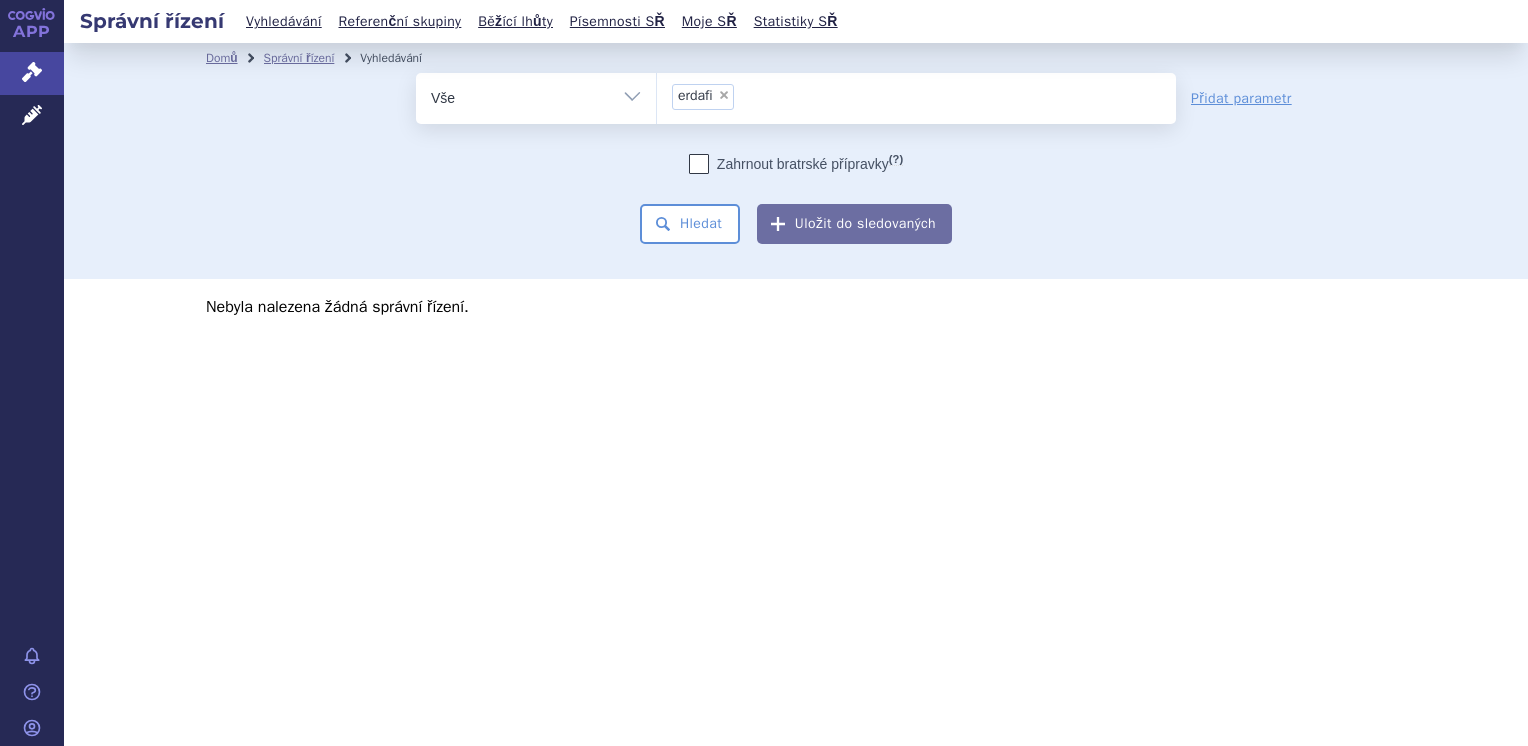 scroll, scrollTop: 0, scrollLeft: 0, axis: both 